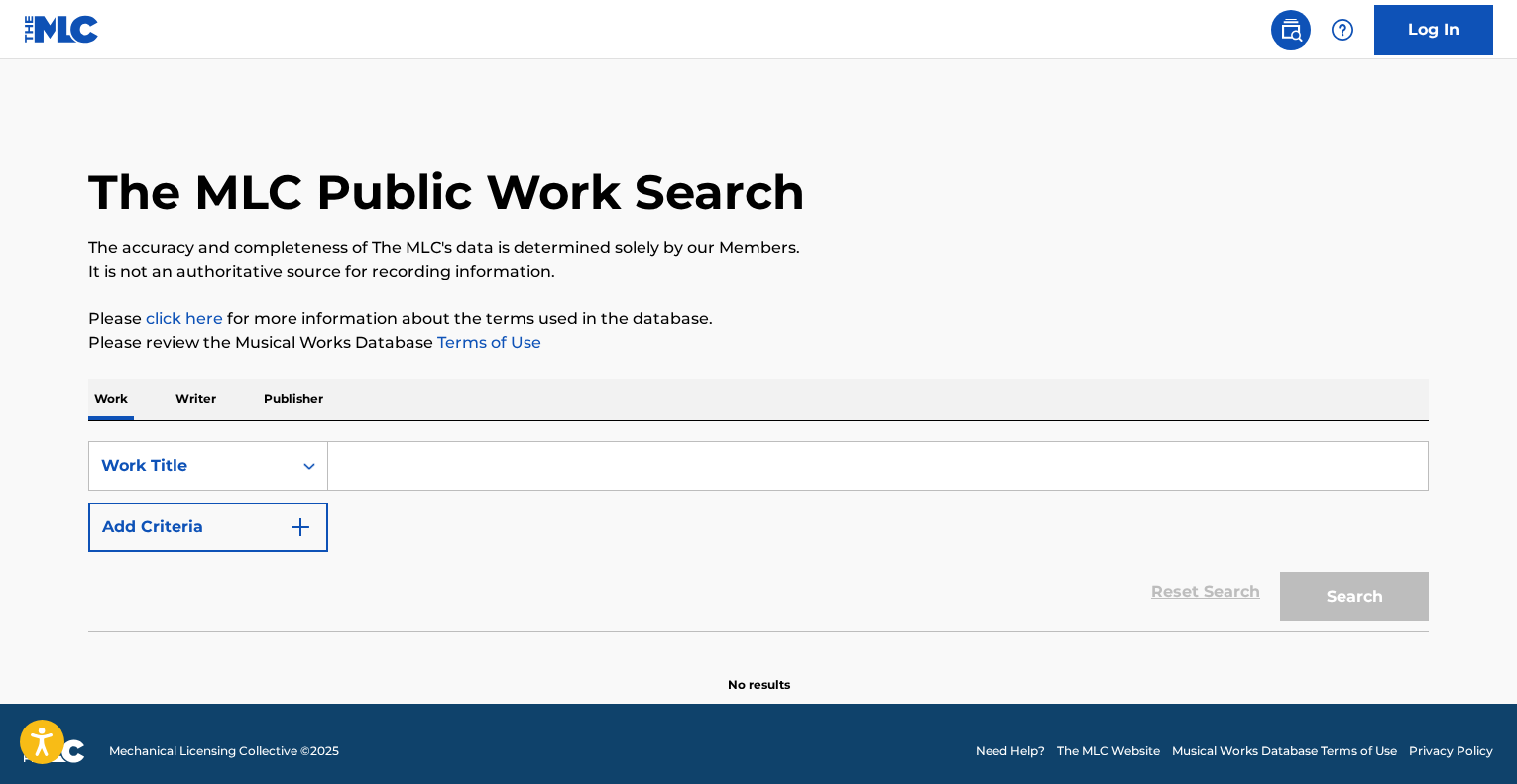 scroll, scrollTop: 0, scrollLeft: 0, axis: both 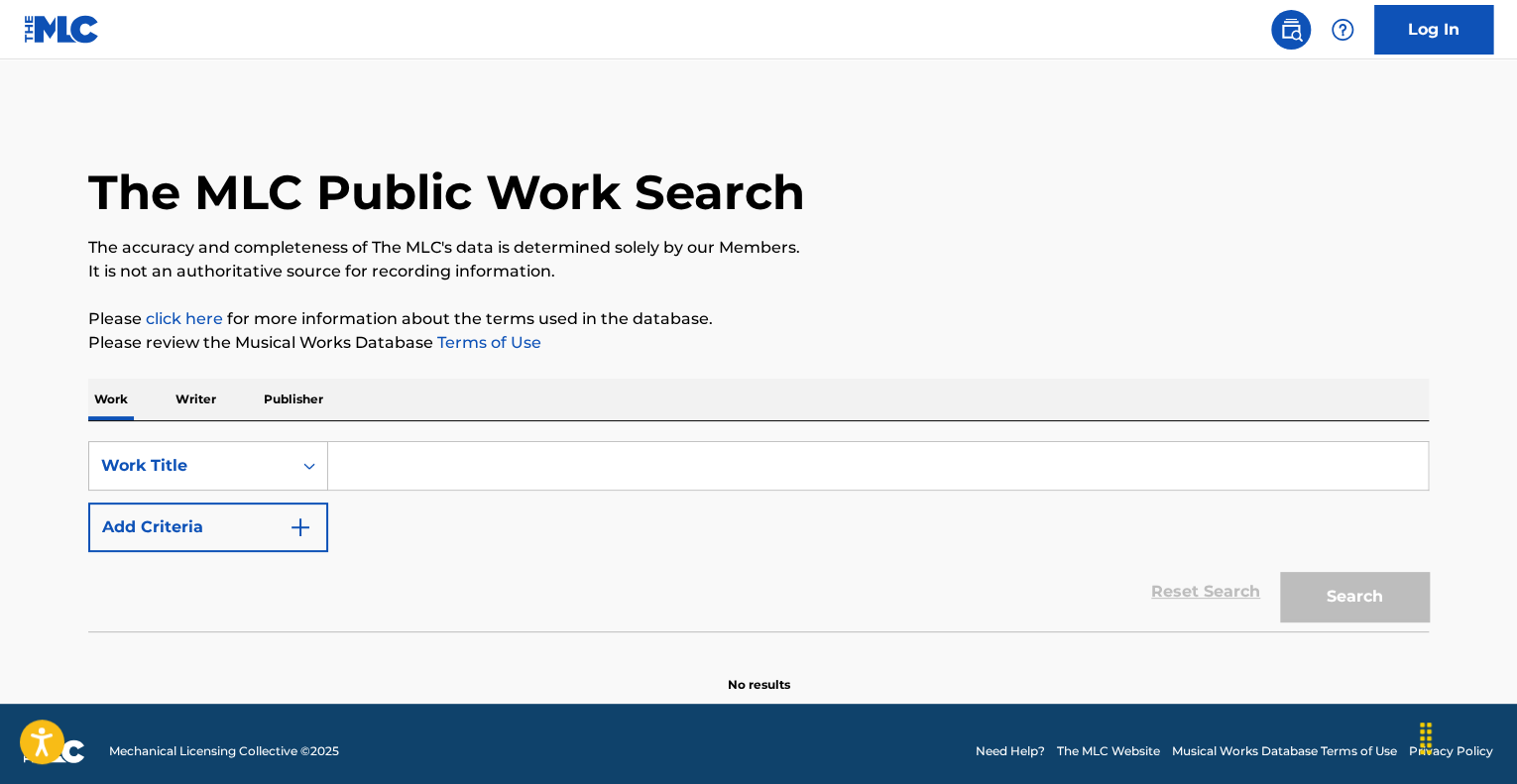 click at bounding box center (877, 466) 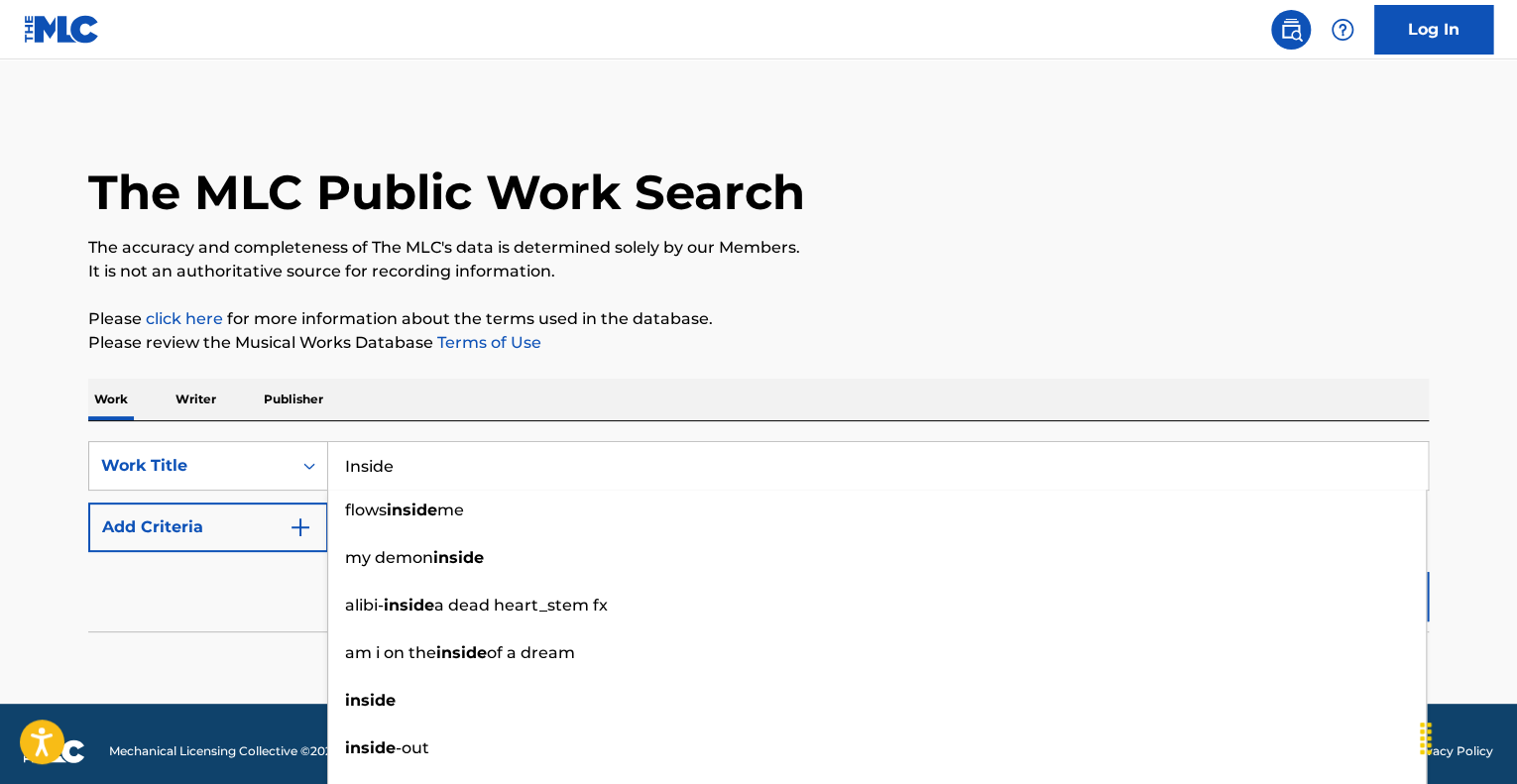 type on "Inside" 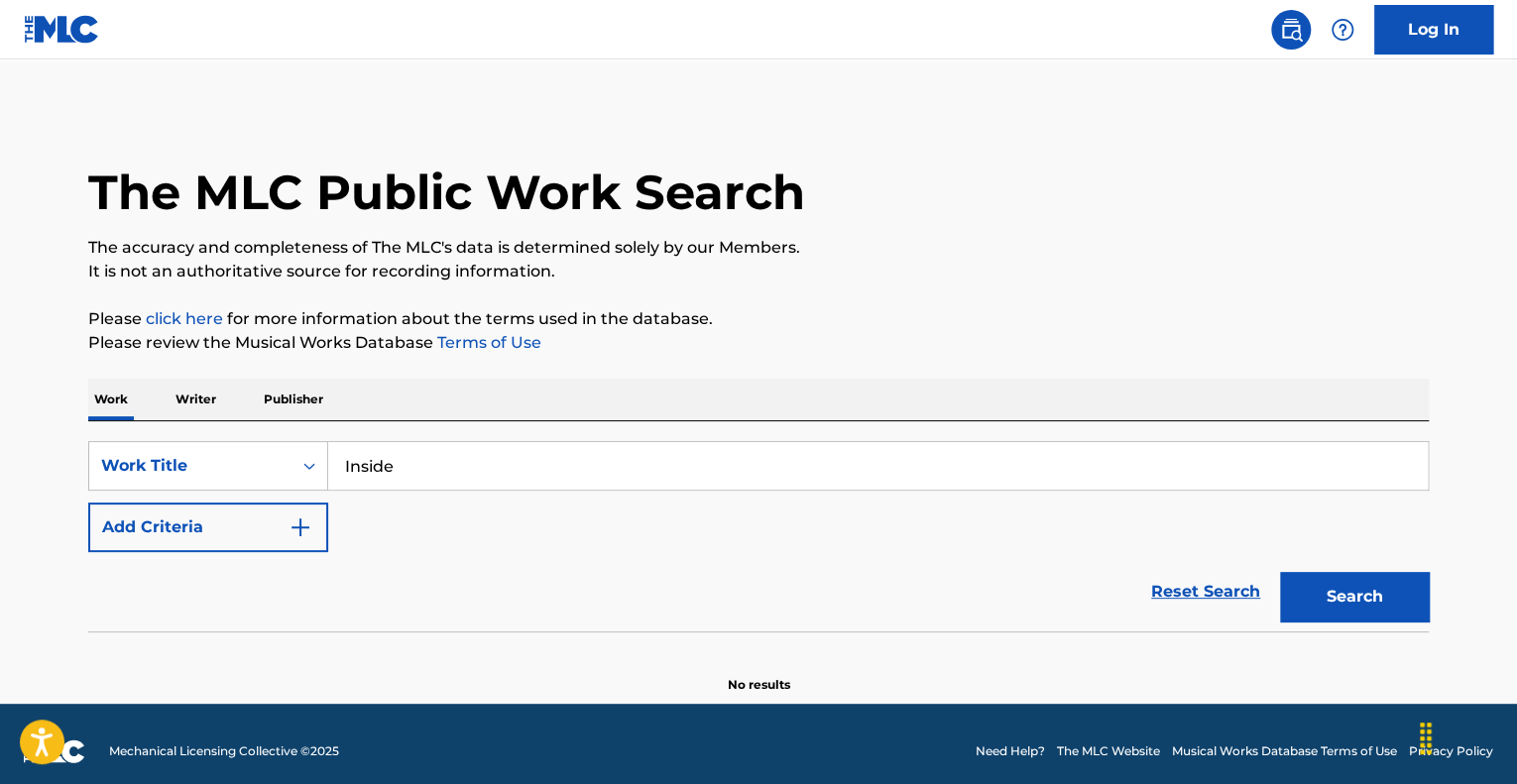 click on "Writer" at bounding box center (195, 399) 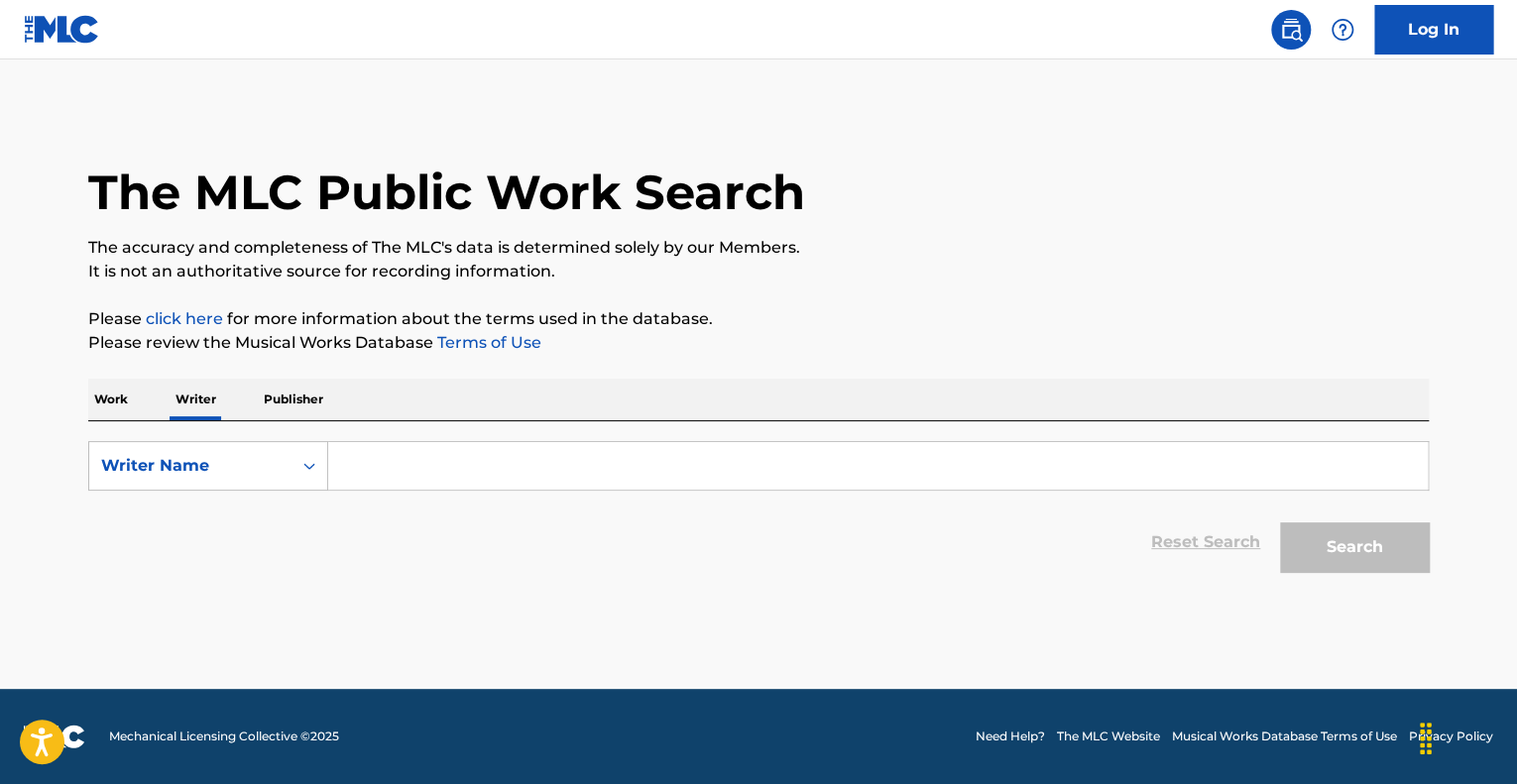 click at bounding box center (877, 466) 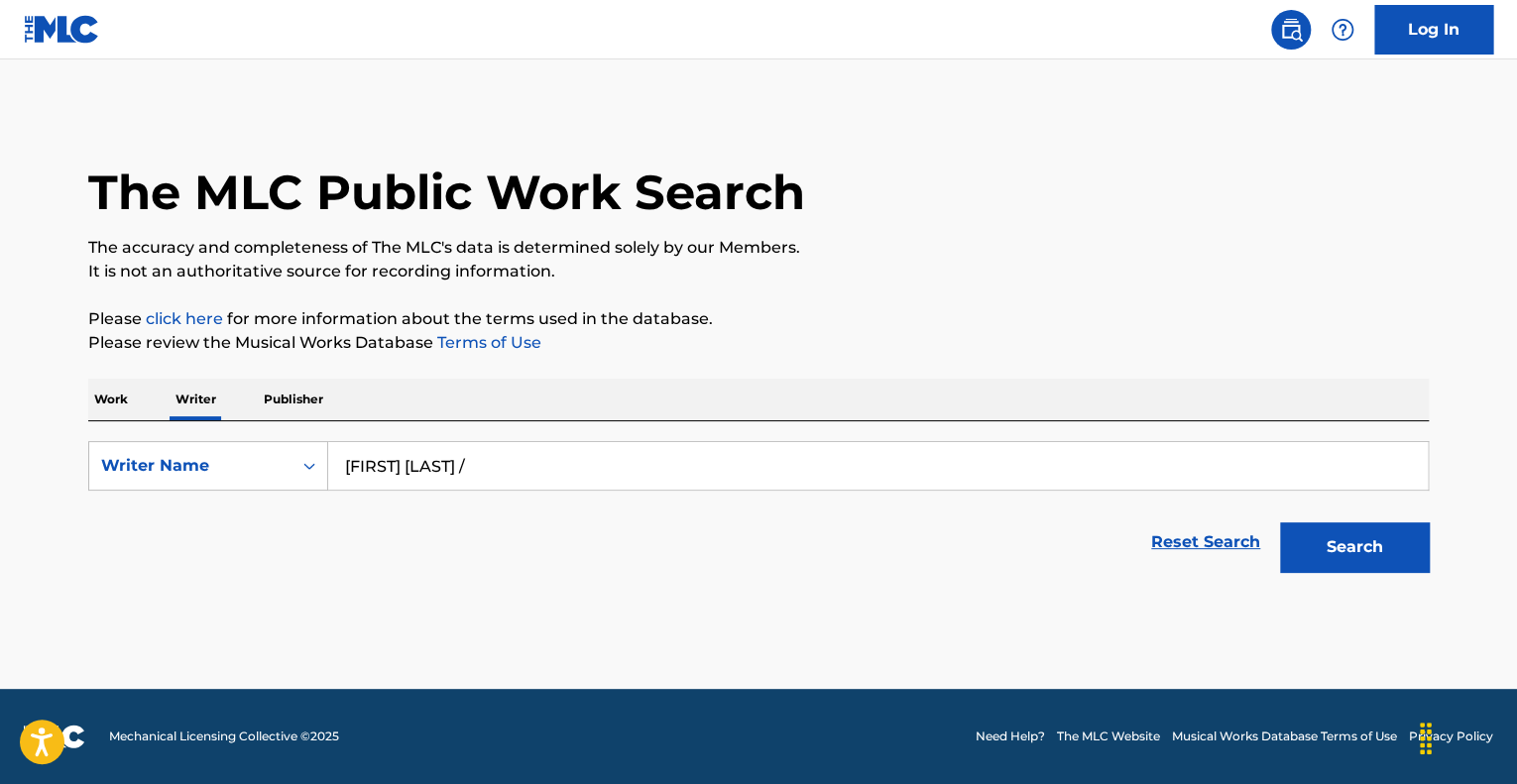 click on "[FIRST] [LAST] /" at bounding box center [877, 466] 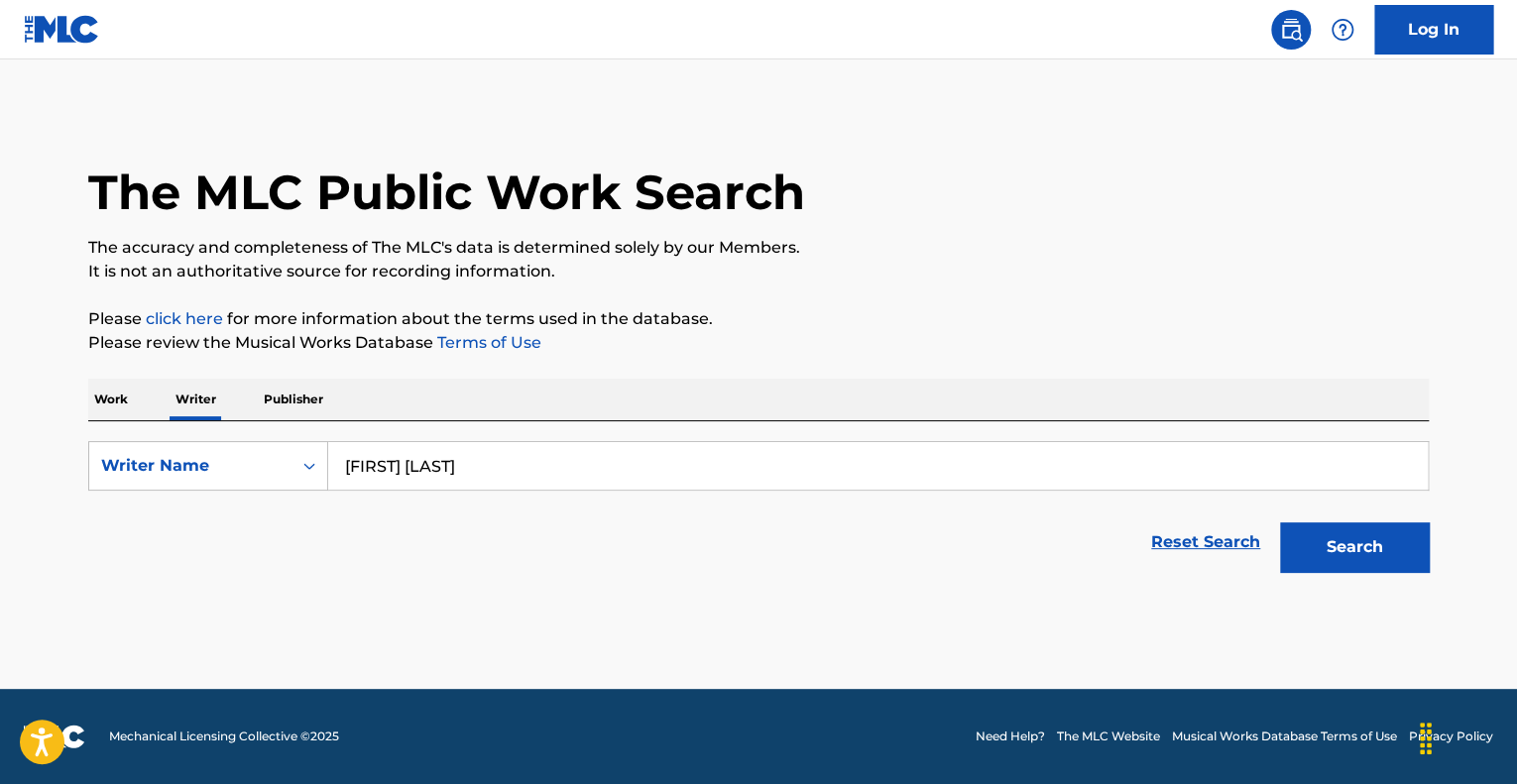 type on "[FIRST] [LAST]" 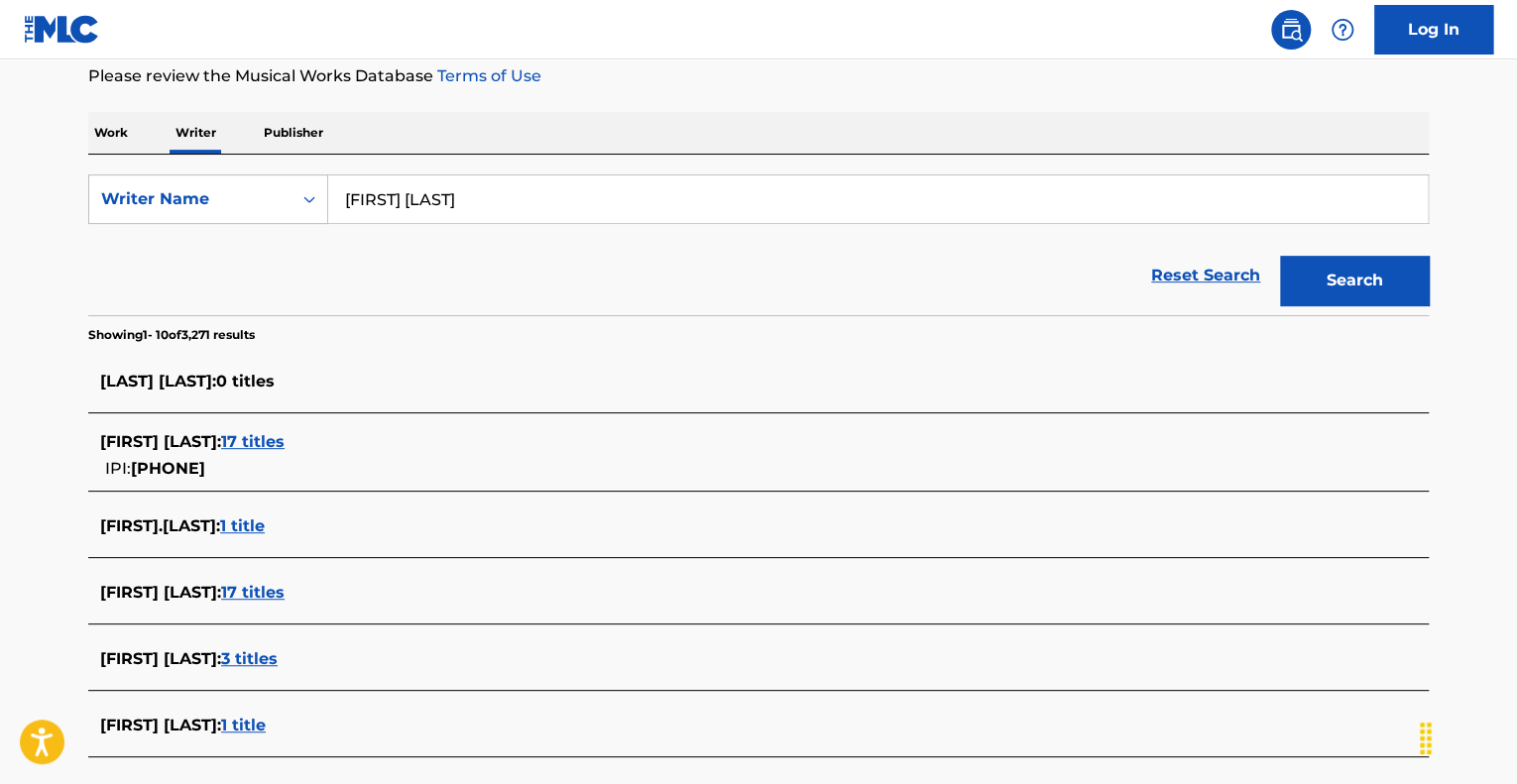 scroll, scrollTop: 396, scrollLeft: 0, axis: vertical 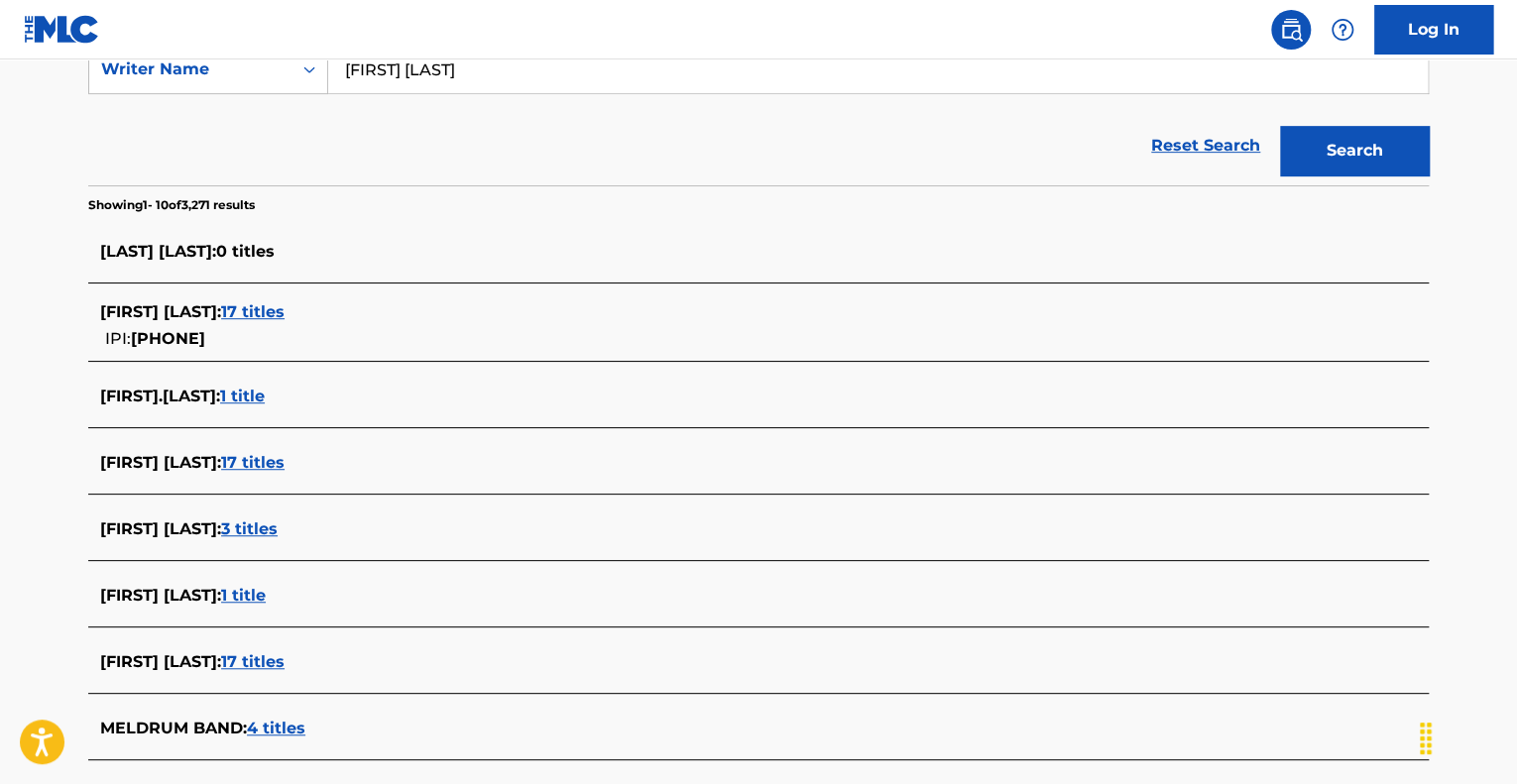 click on "17 titles" at bounding box center [253, 311] 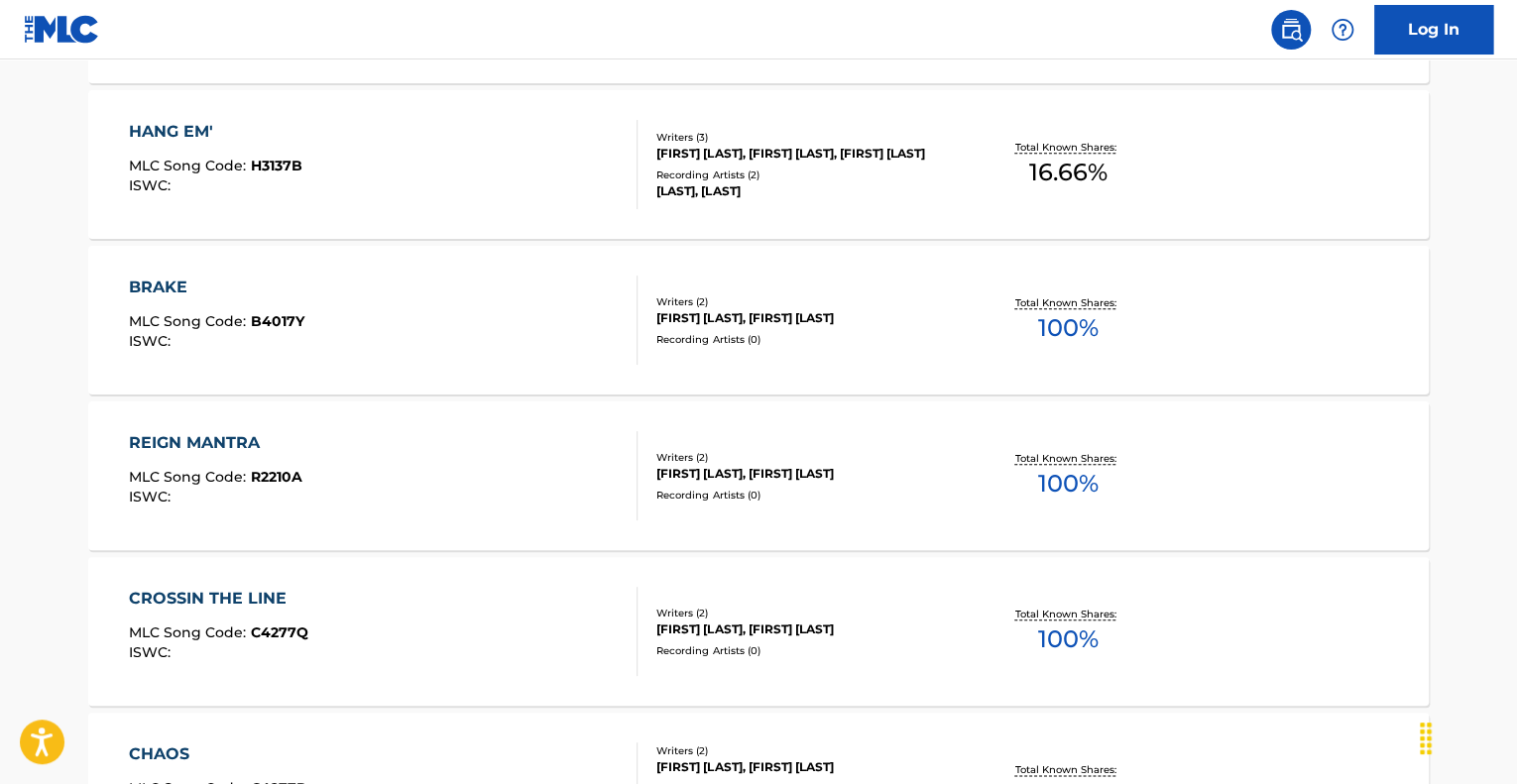 scroll, scrollTop: 650, scrollLeft: 0, axis: vertical 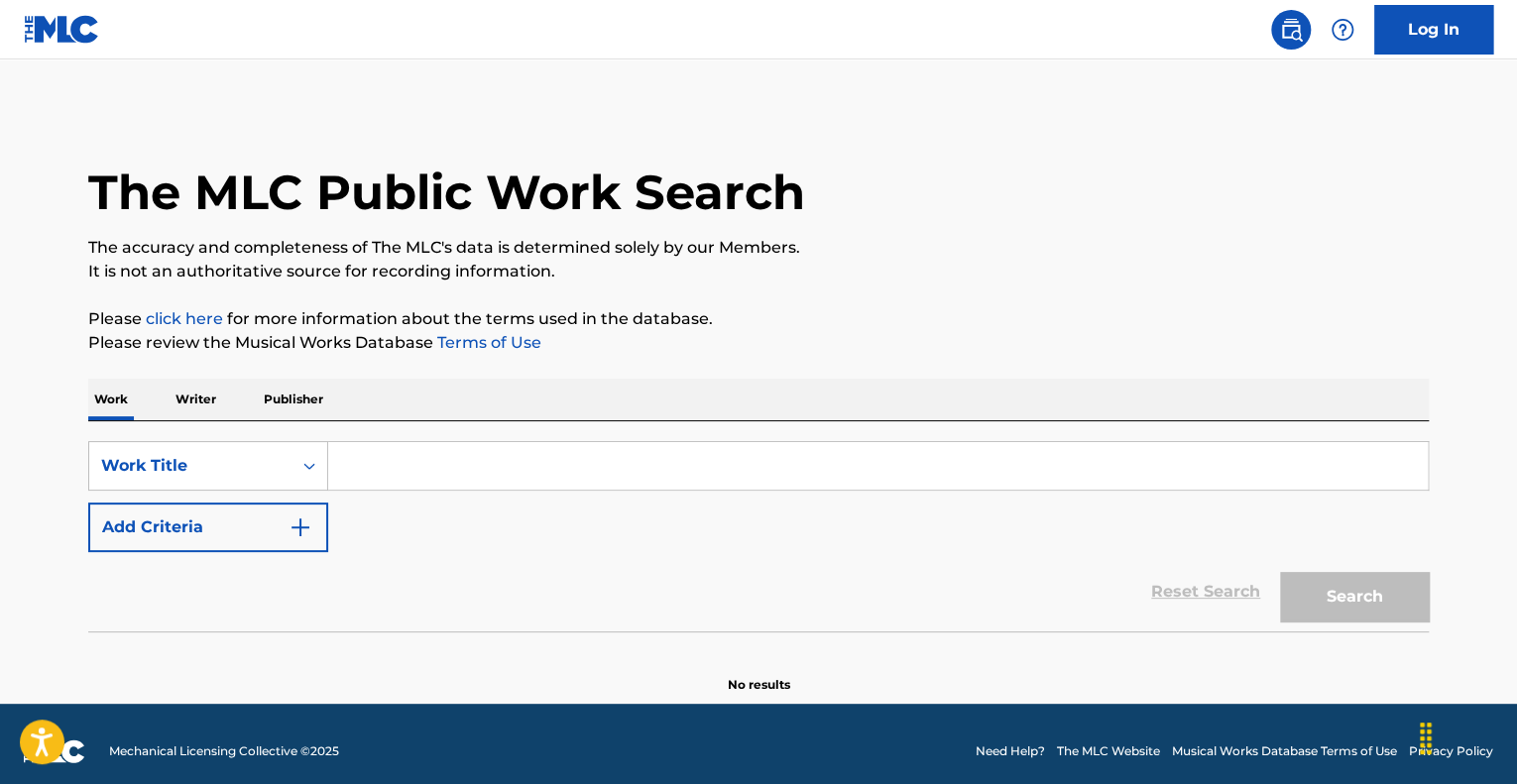 click at bounding box center (877, 466) 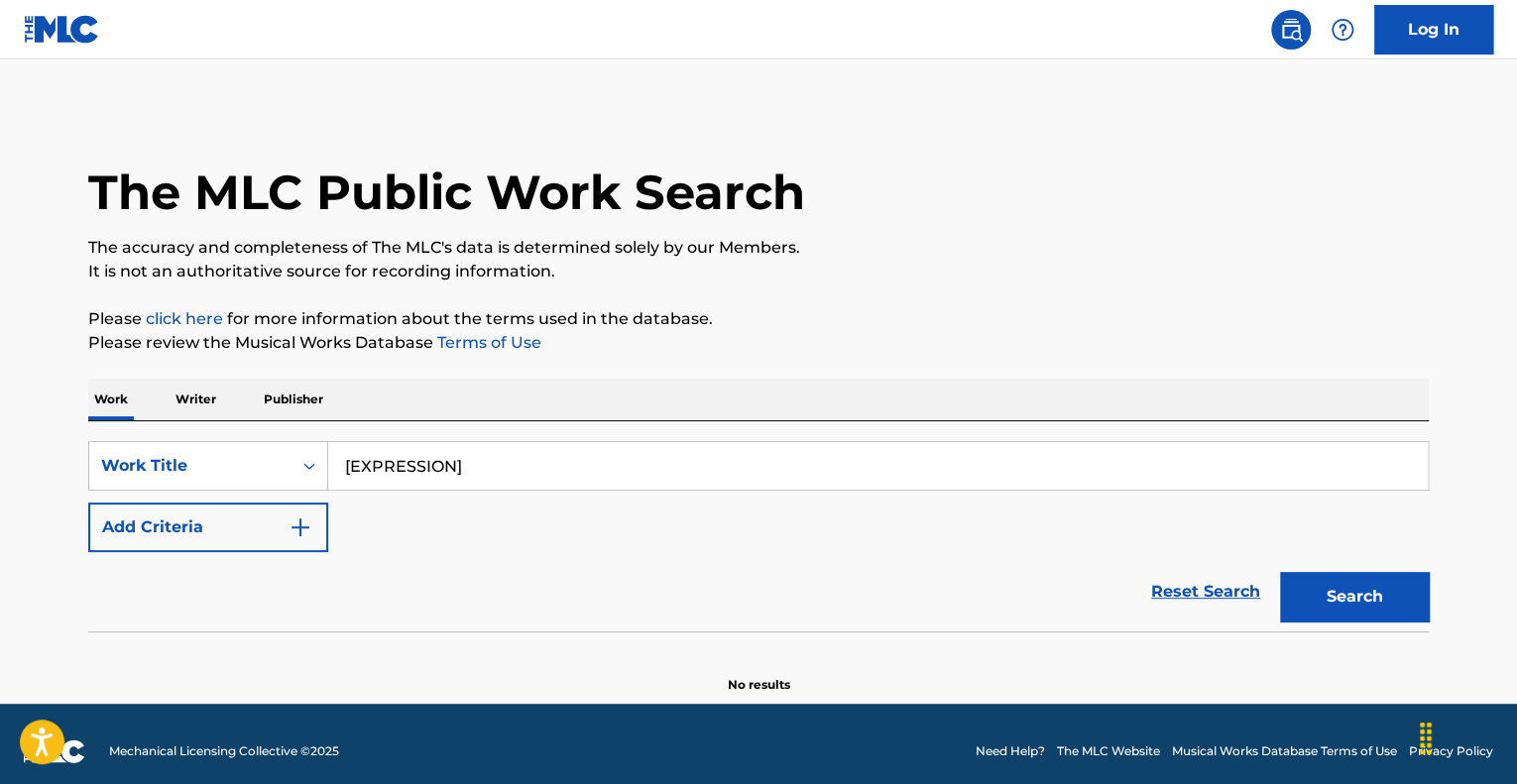 type on "[EXPRESSION]" 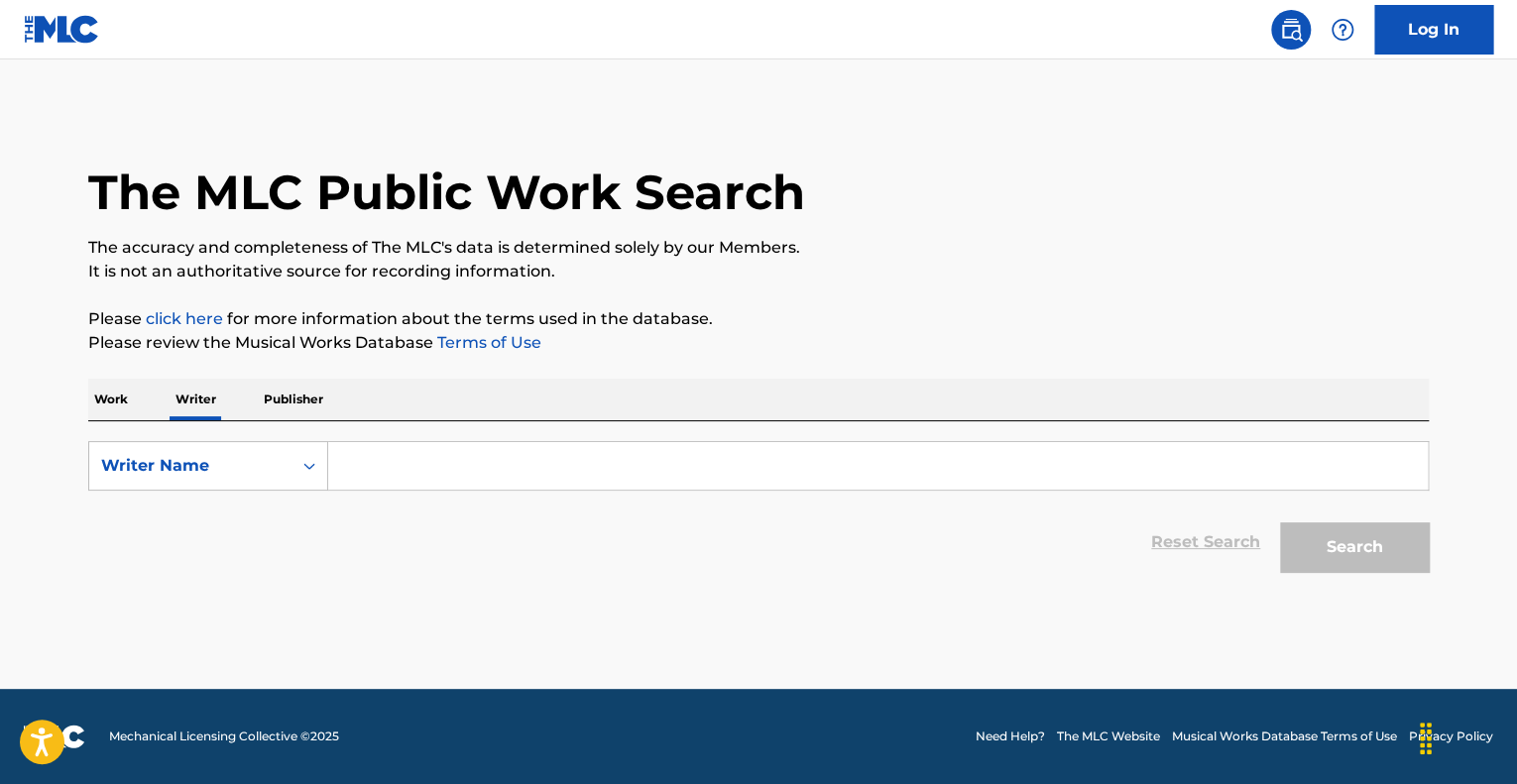click at bounding box center [877, 466] 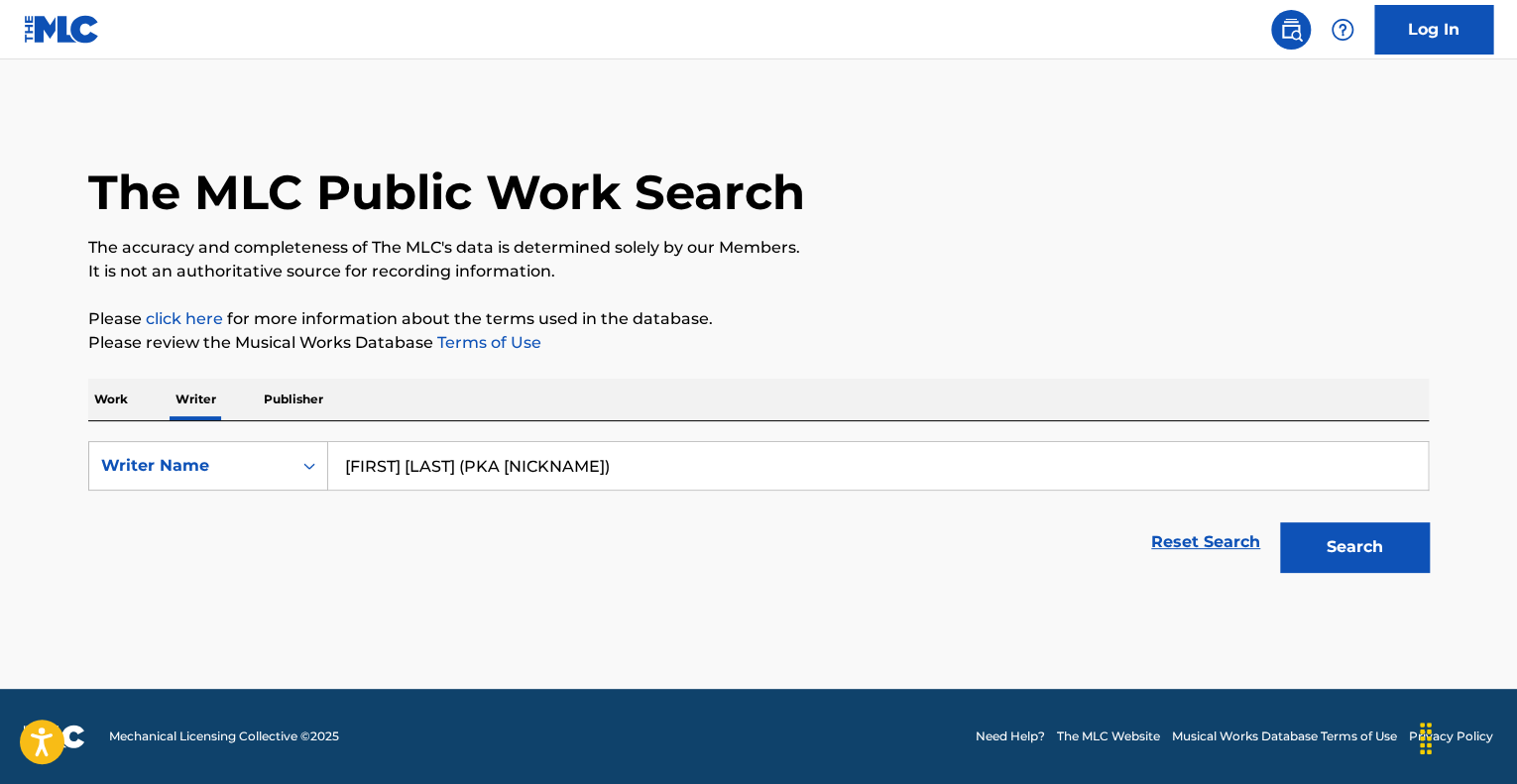 click on "Search" at bounding box center [1354, 547] 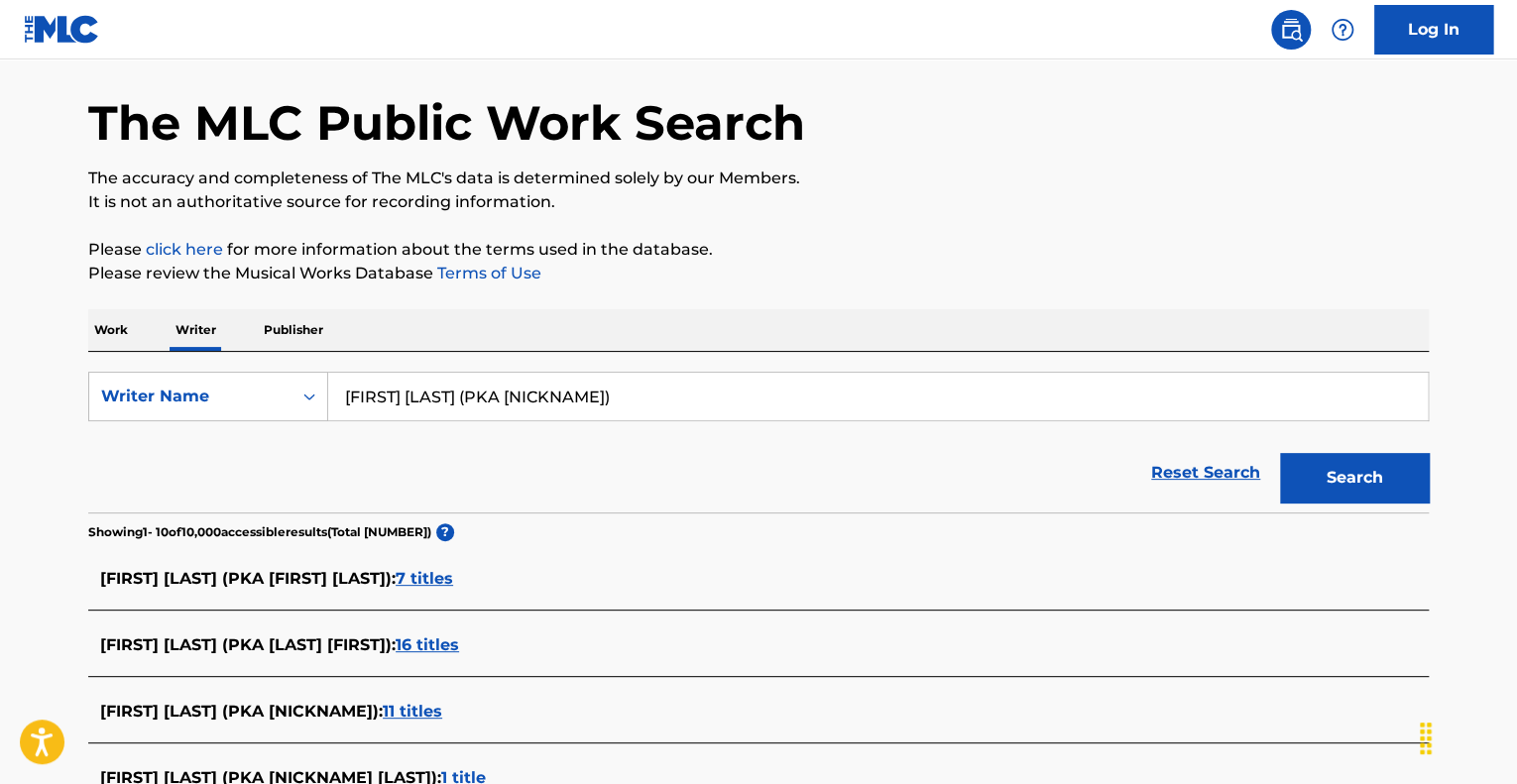 scroll, scrollTop: 99, scrollLeft: 0, axis: vertical 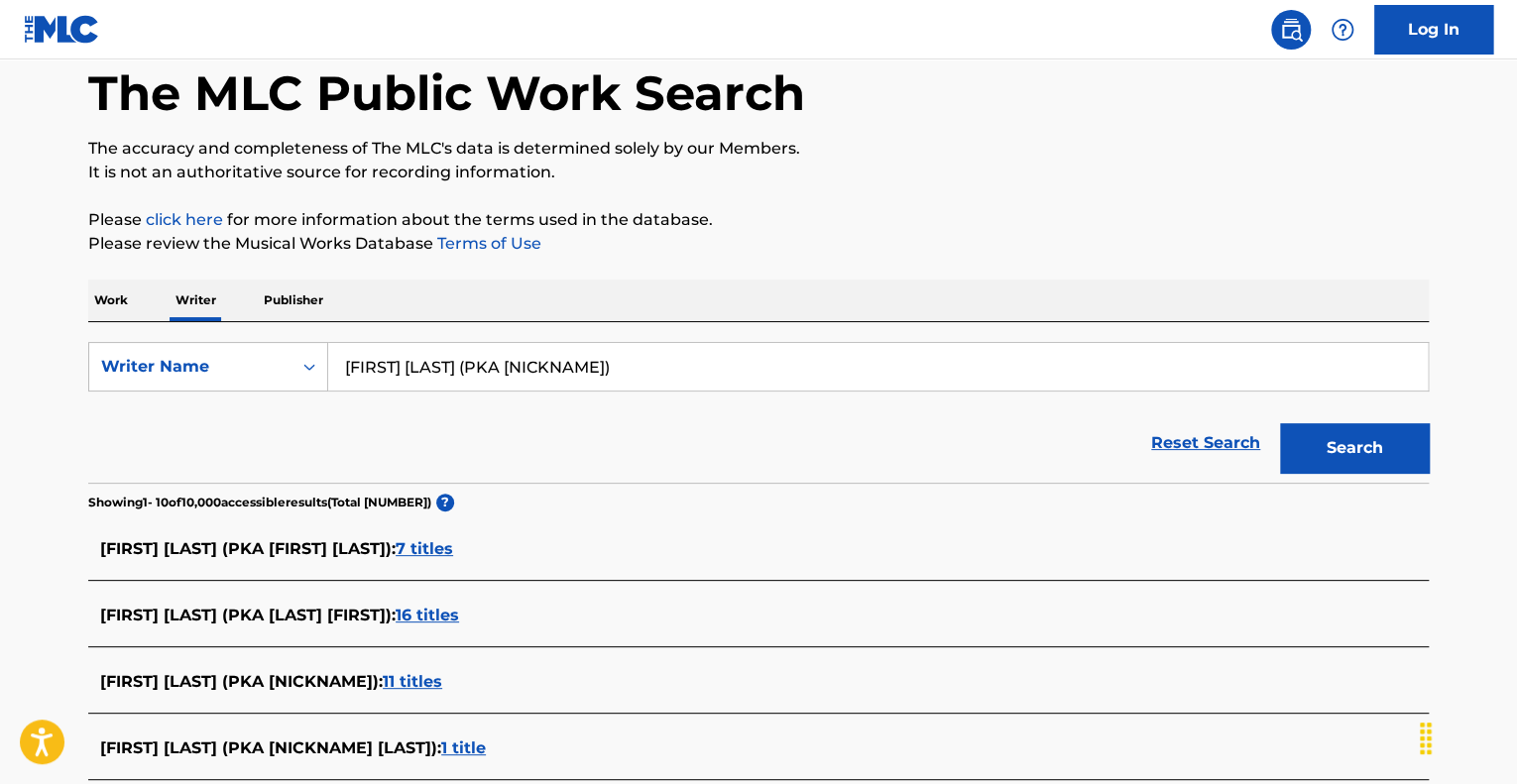 click on "7 titles" at bounding box center [424, 548] 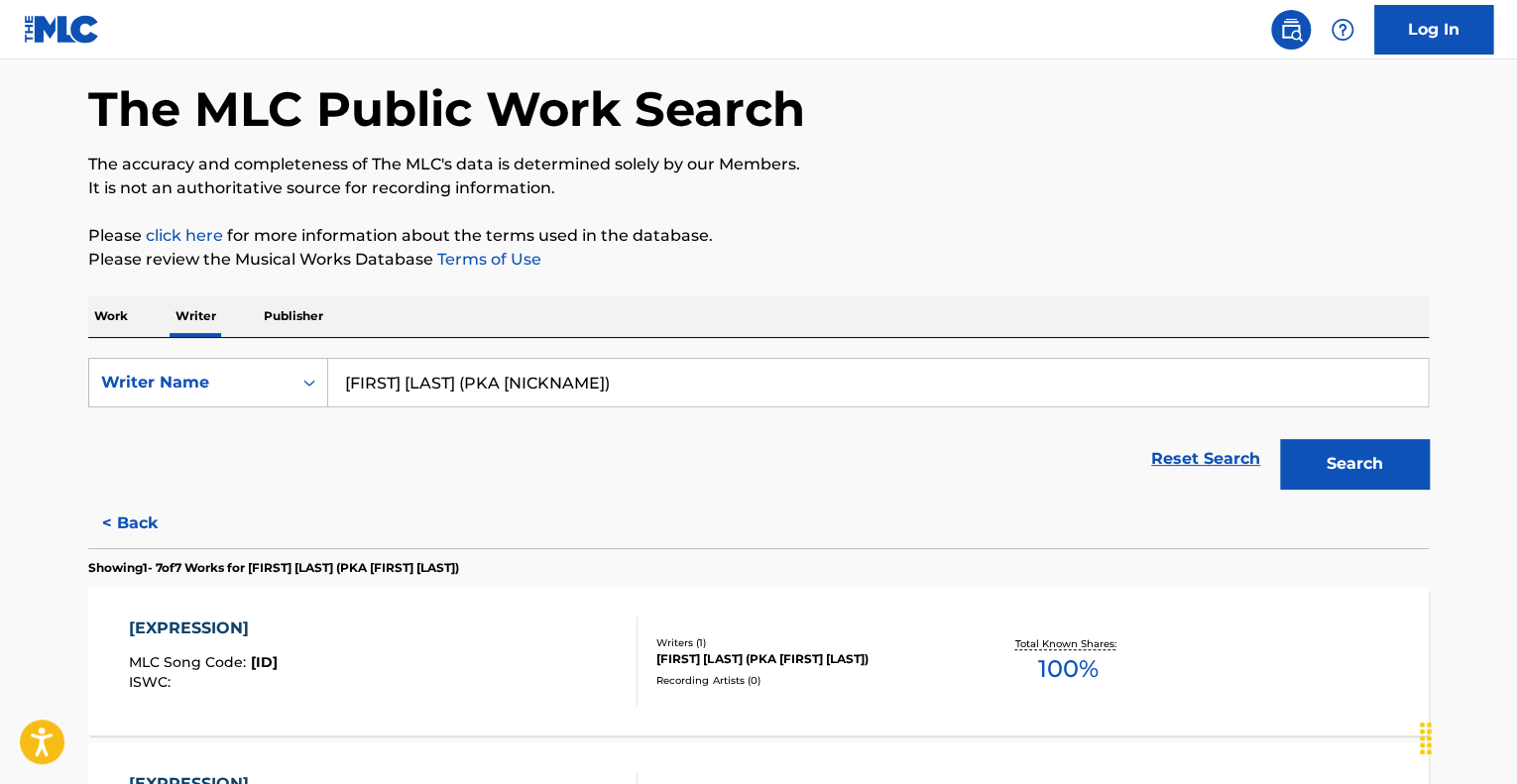 scroll, scrollTop: 0, scrollLeft: 0, axis: both 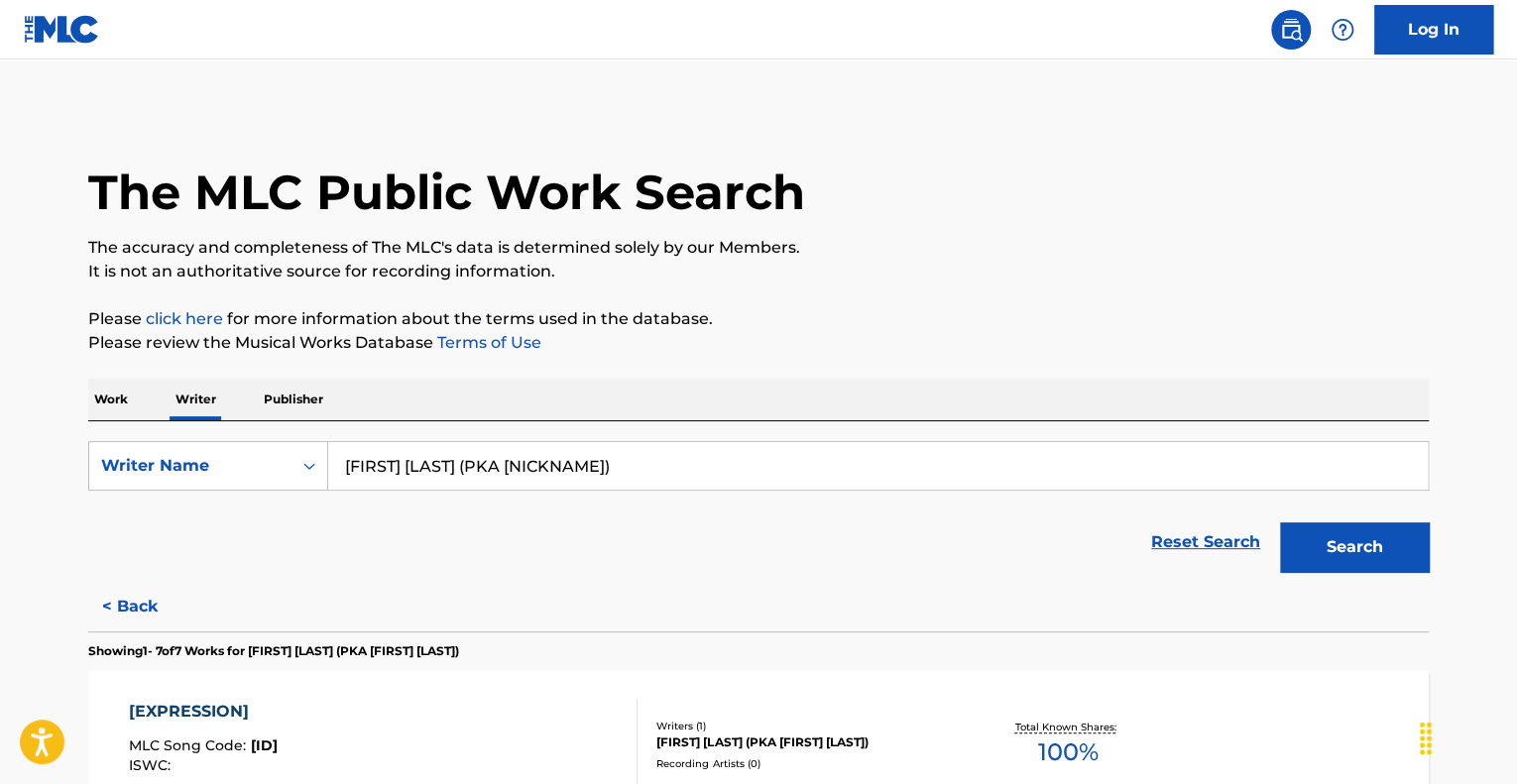 click on "< Back" at bounding box center [148, 607] 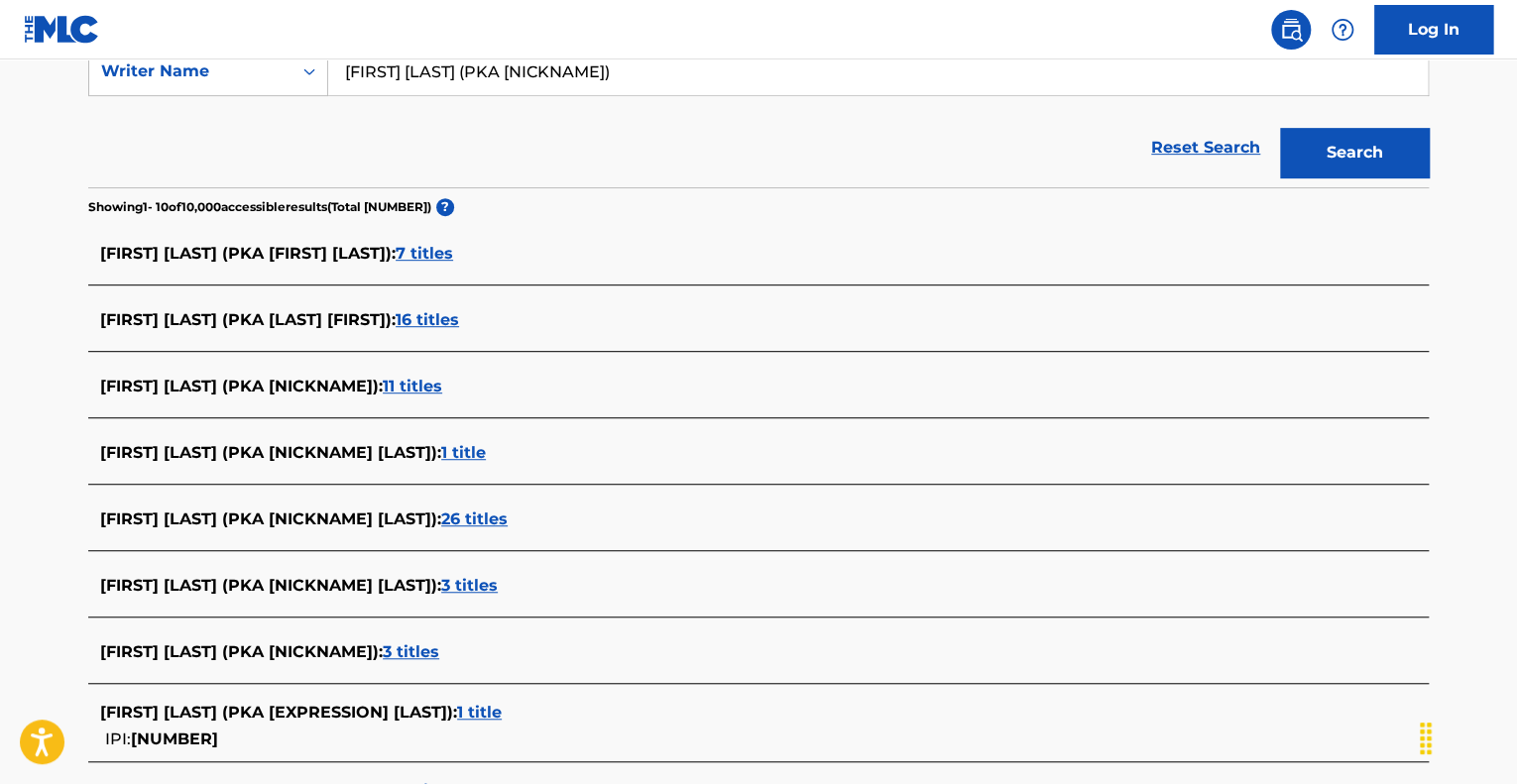 scroll, scrollTop: 396, scrollLeft: 0, axis: vertical 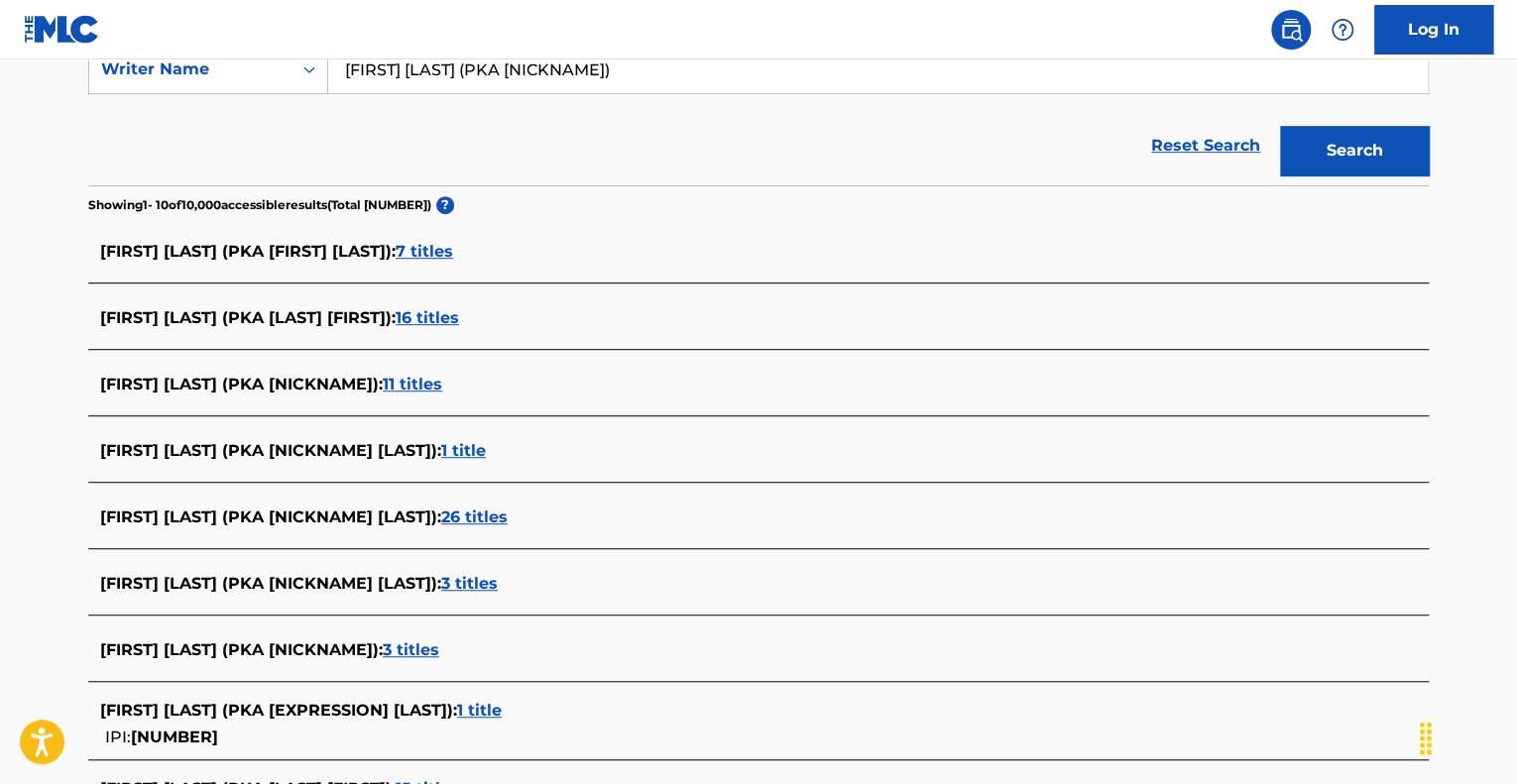click on "11 titles" at bounding box center [412, 384] 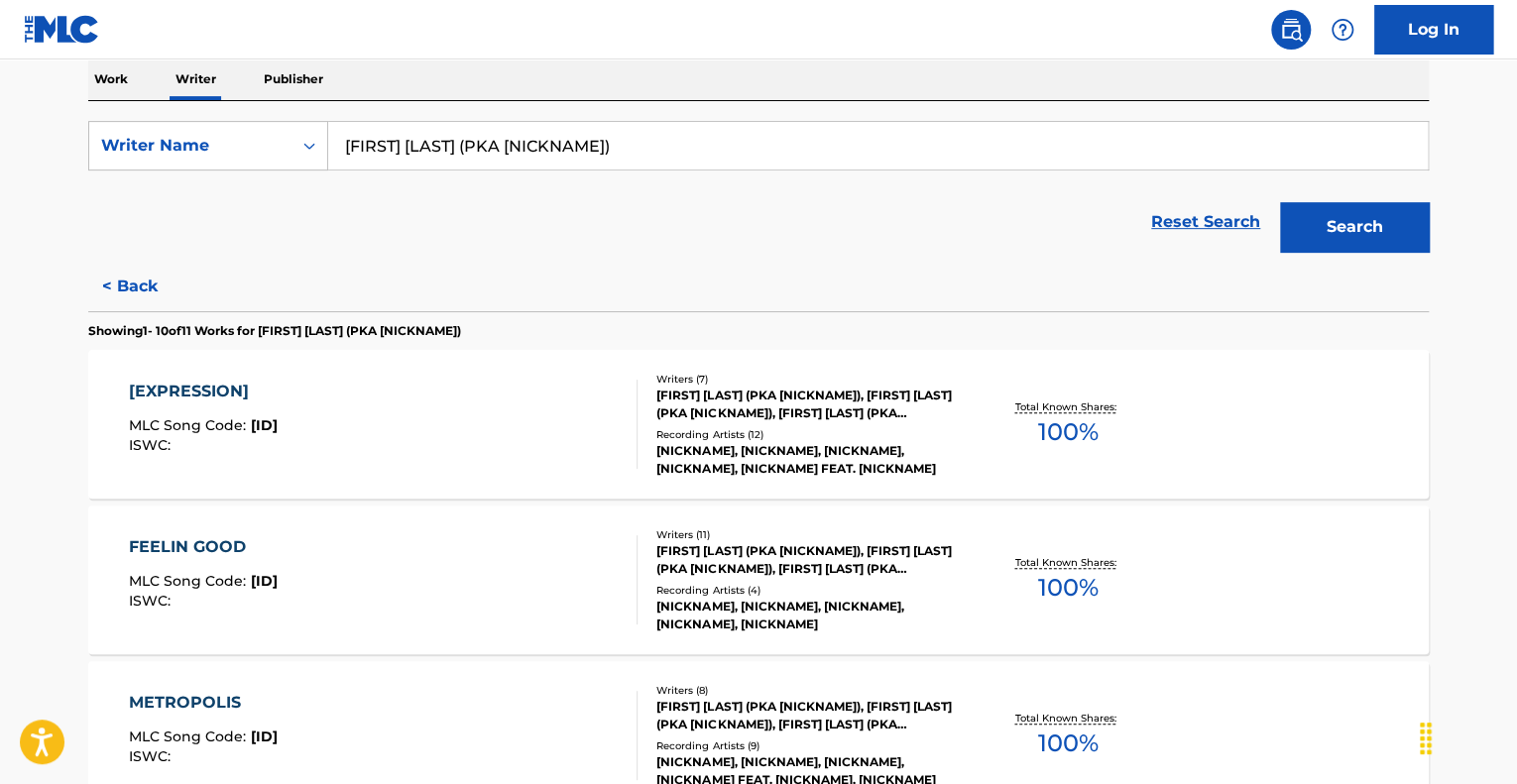 scroll, scrollTop: 56, scrollLeft: 0, axis: vertical 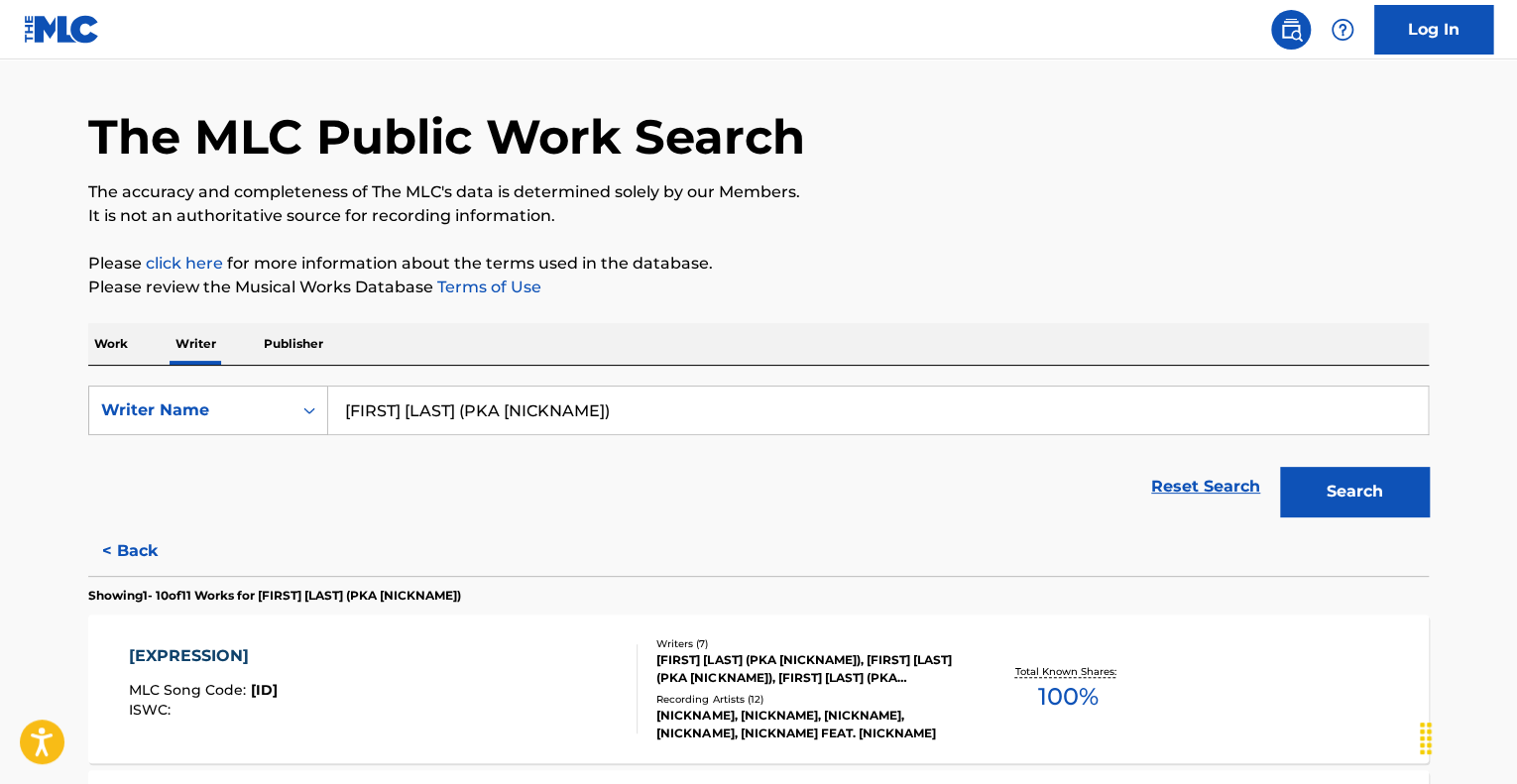 click on "[FIRST] [LAST] (PKA [NICKNAME])" at bounding box center [877, 410] 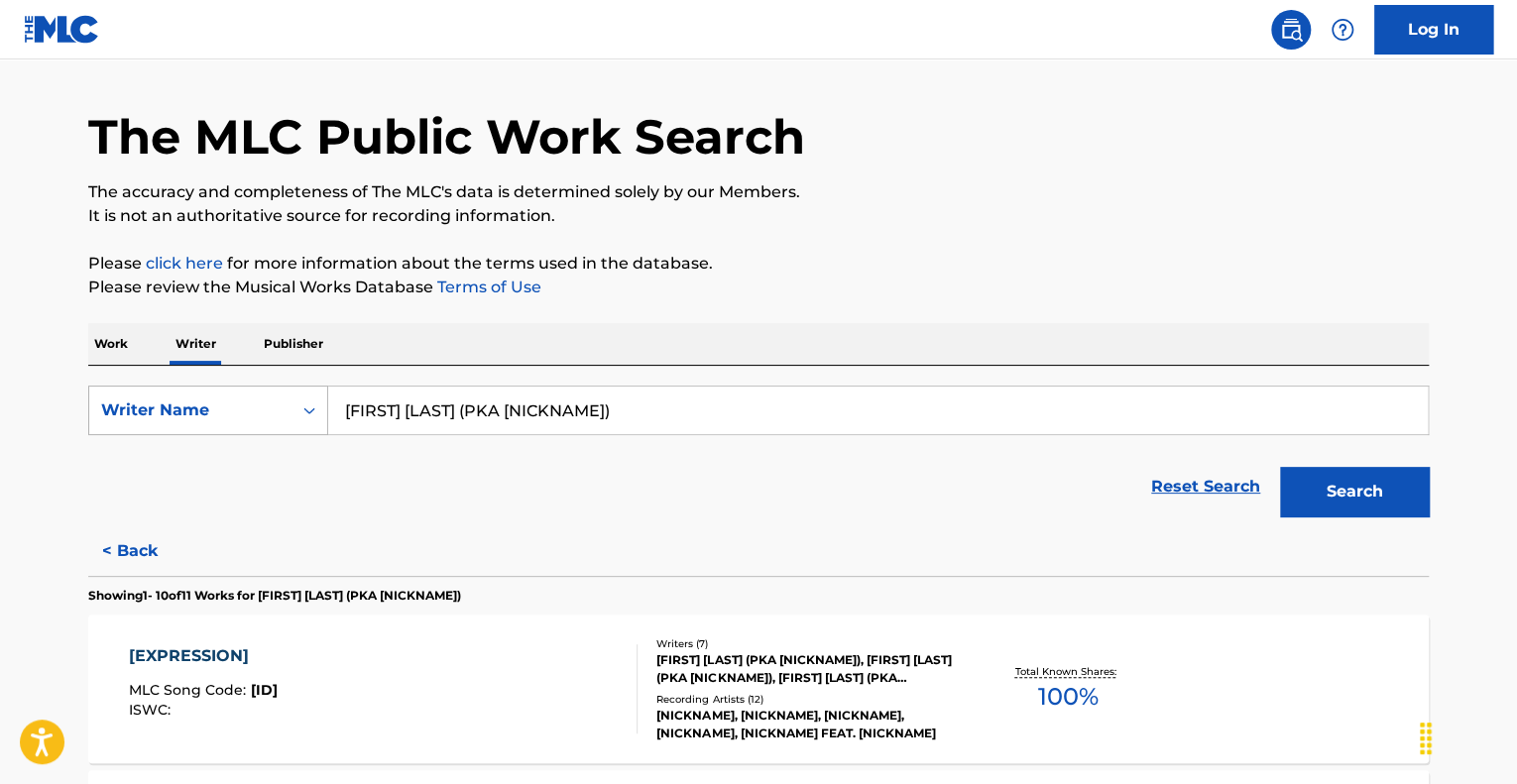 drag, startPoint x: 670, startPoint y: 411, endPoint x: 228, endPoint y: 413, distance: 442.0045 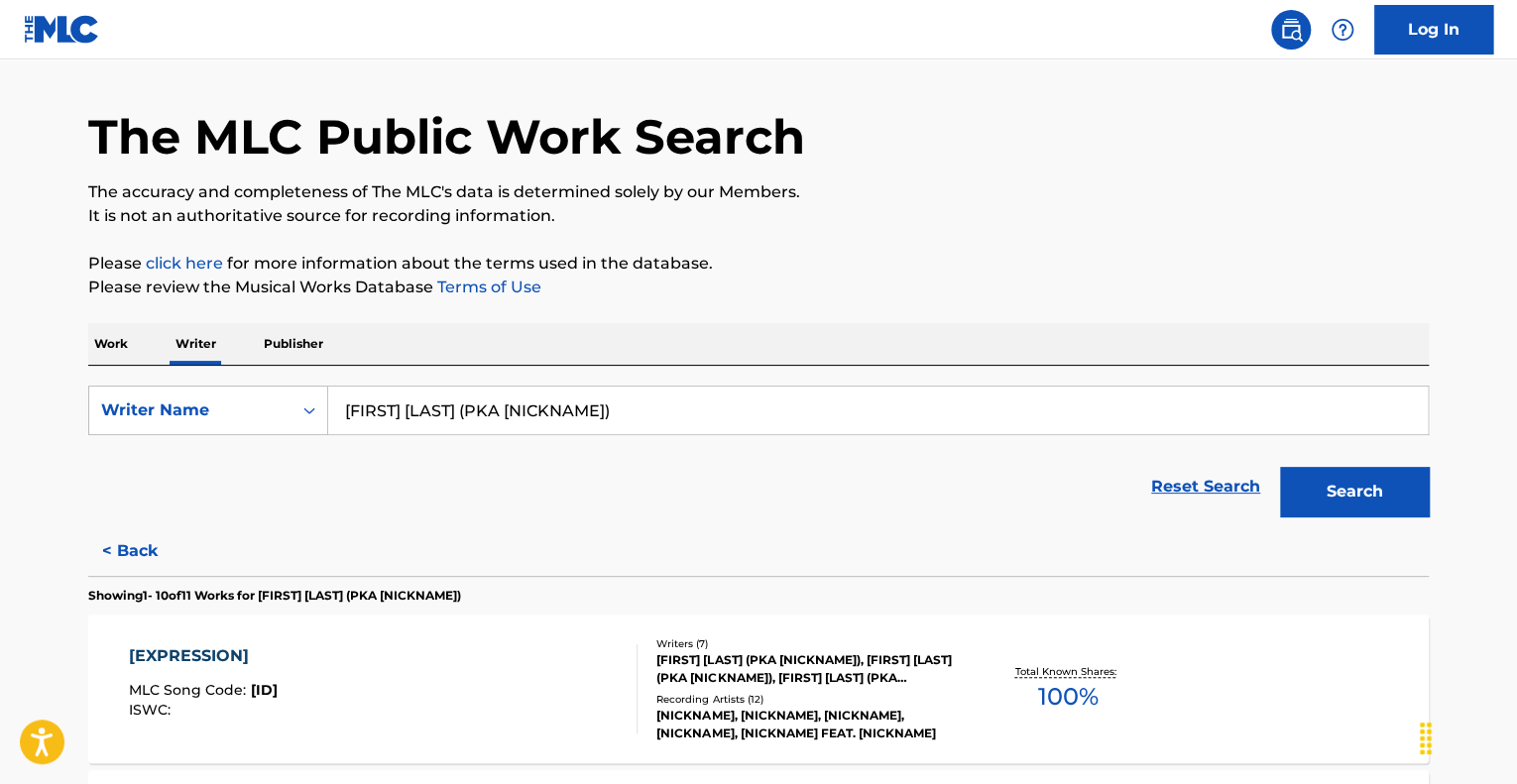 paste on "[FIRST] [LAST] (PKA [NICKNAME]), [FIRST] [LAST] (PKA [NICKNAME]), [FIRST] [LAST]" 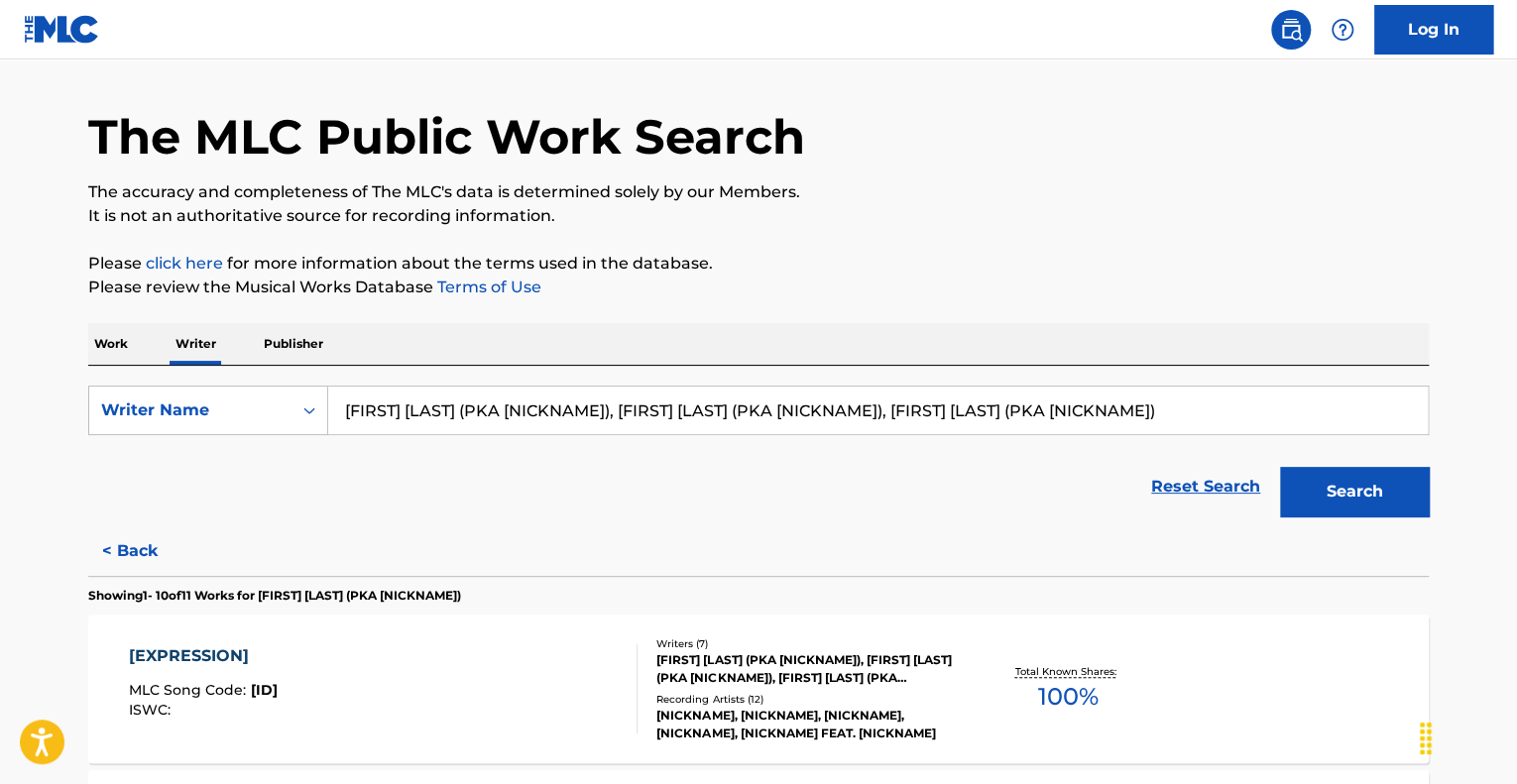 type on "[FIRST] [LAST] (PKA [NICKNAME]), [FIRST] [LAST] (PKA [NICKNAME]), [FIRST] [LAST] (PKA [NICKNAME])" 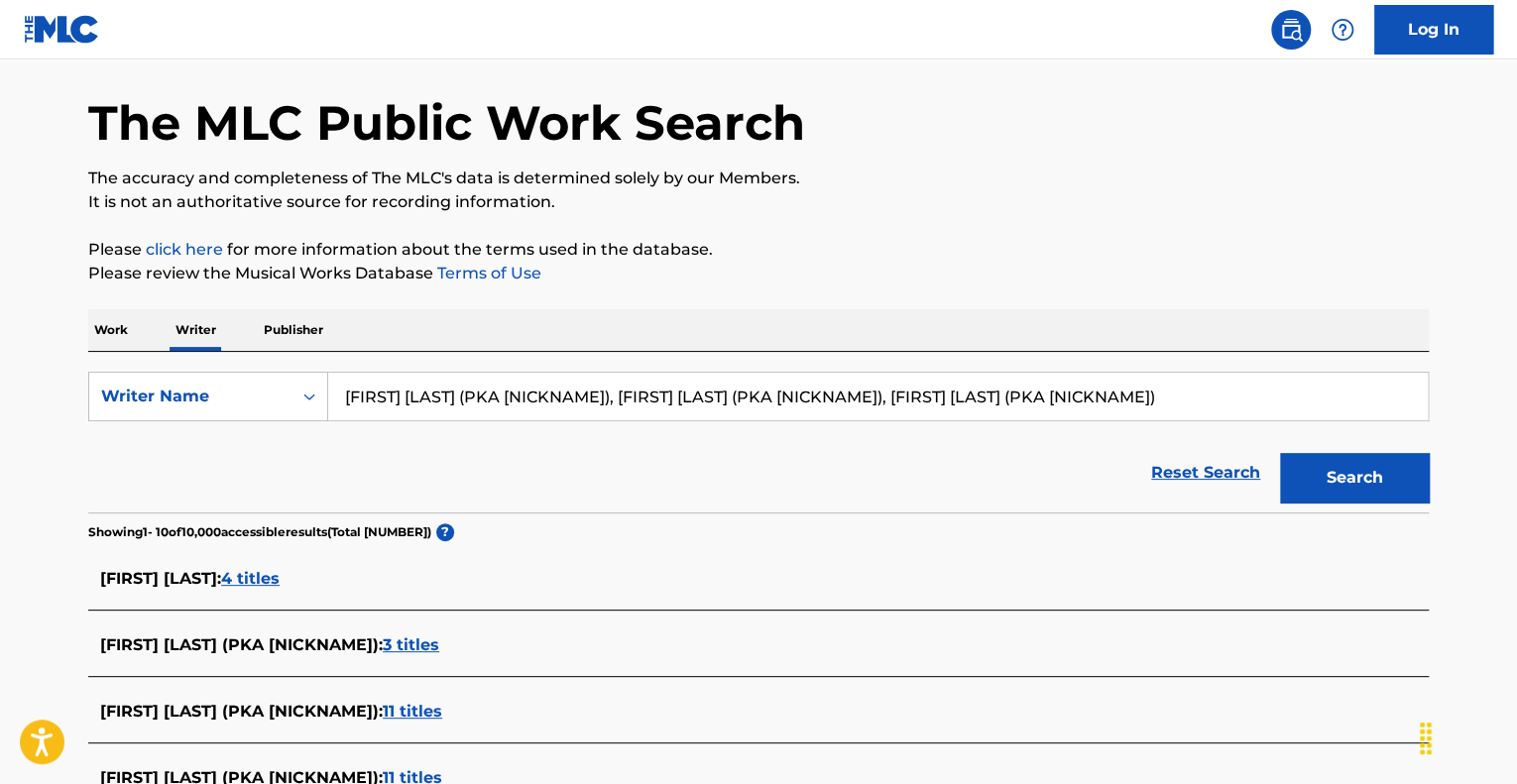 scroll, scrollTop: 0, scrollLeft: 0, axis: both 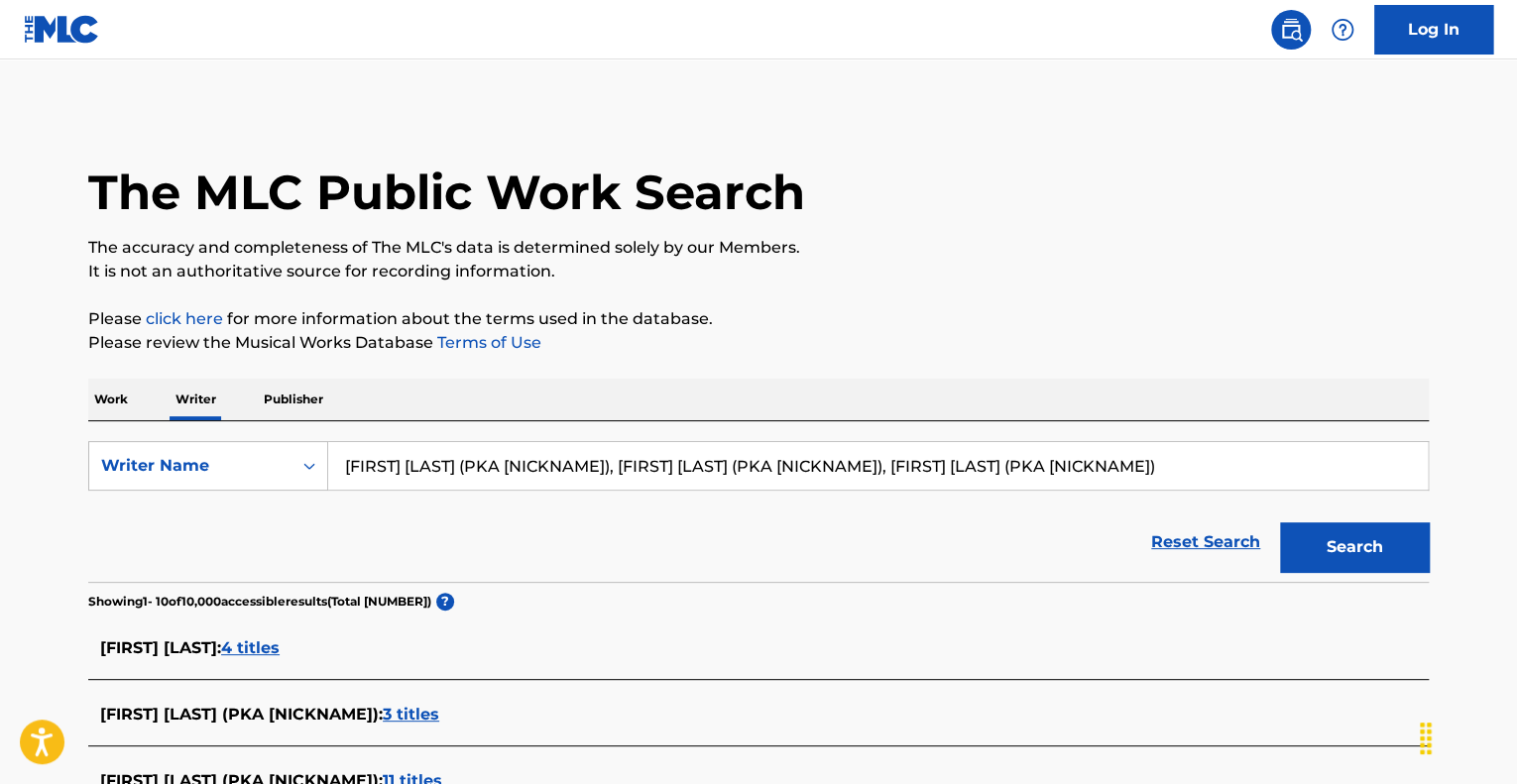 click on "[FIRST] [LAST] (PKA [NICKNAME]), [FIRST] [LAST] (PKA [NICKNAME]), [FIRST] [LAST] (PKA [NICKNAME])" at bounding box center (877, 466) 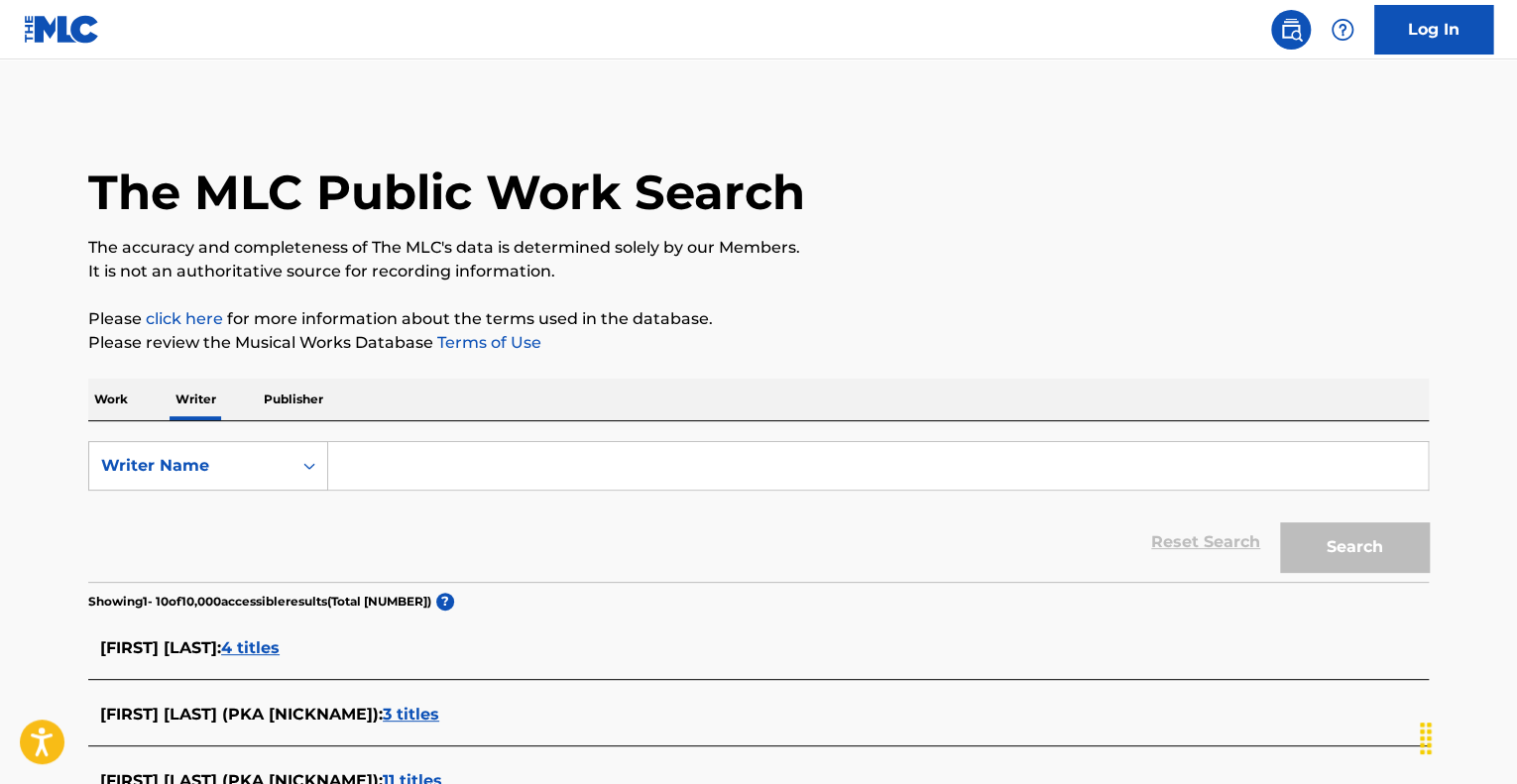 type 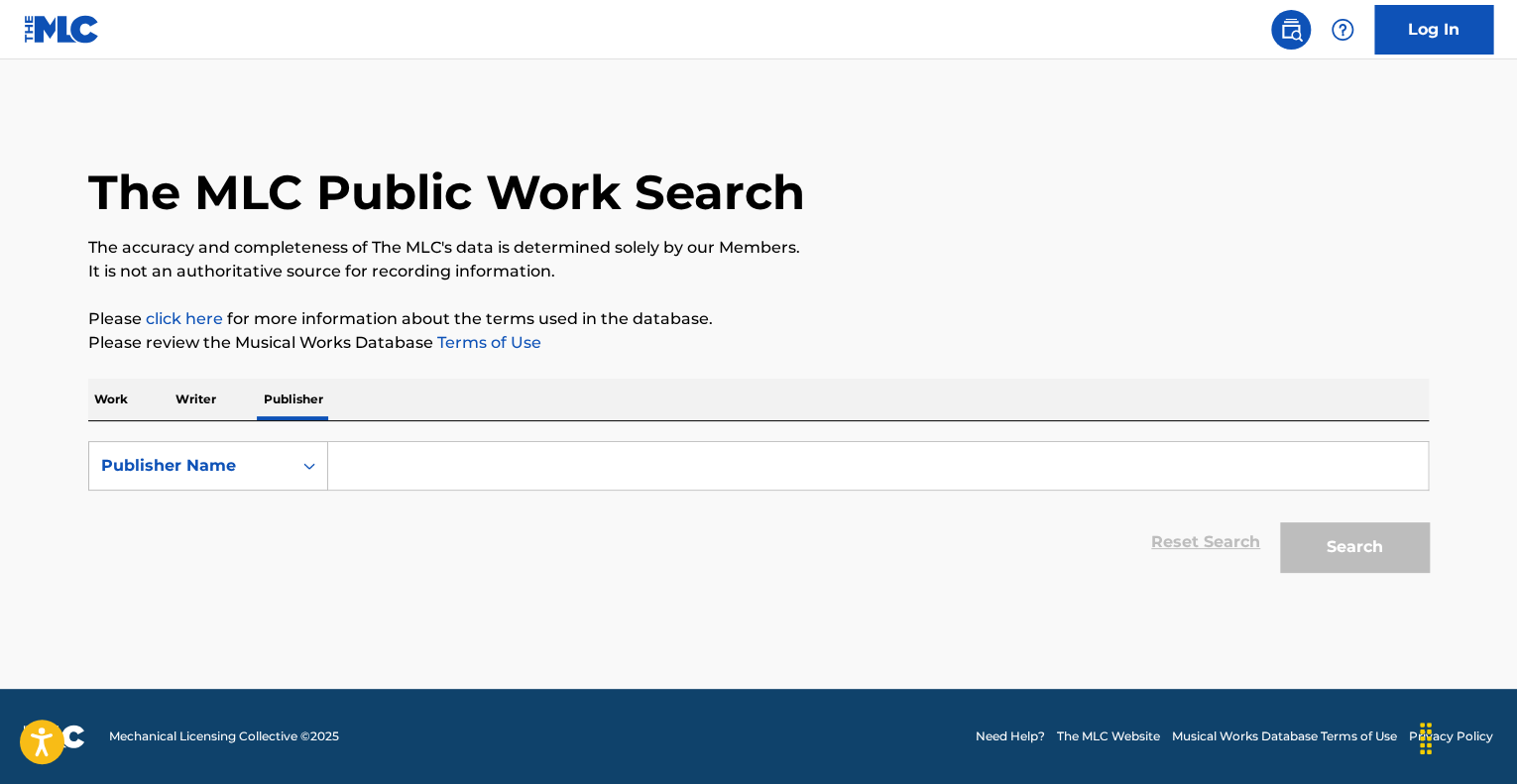 click at bounding box center (877, 466) 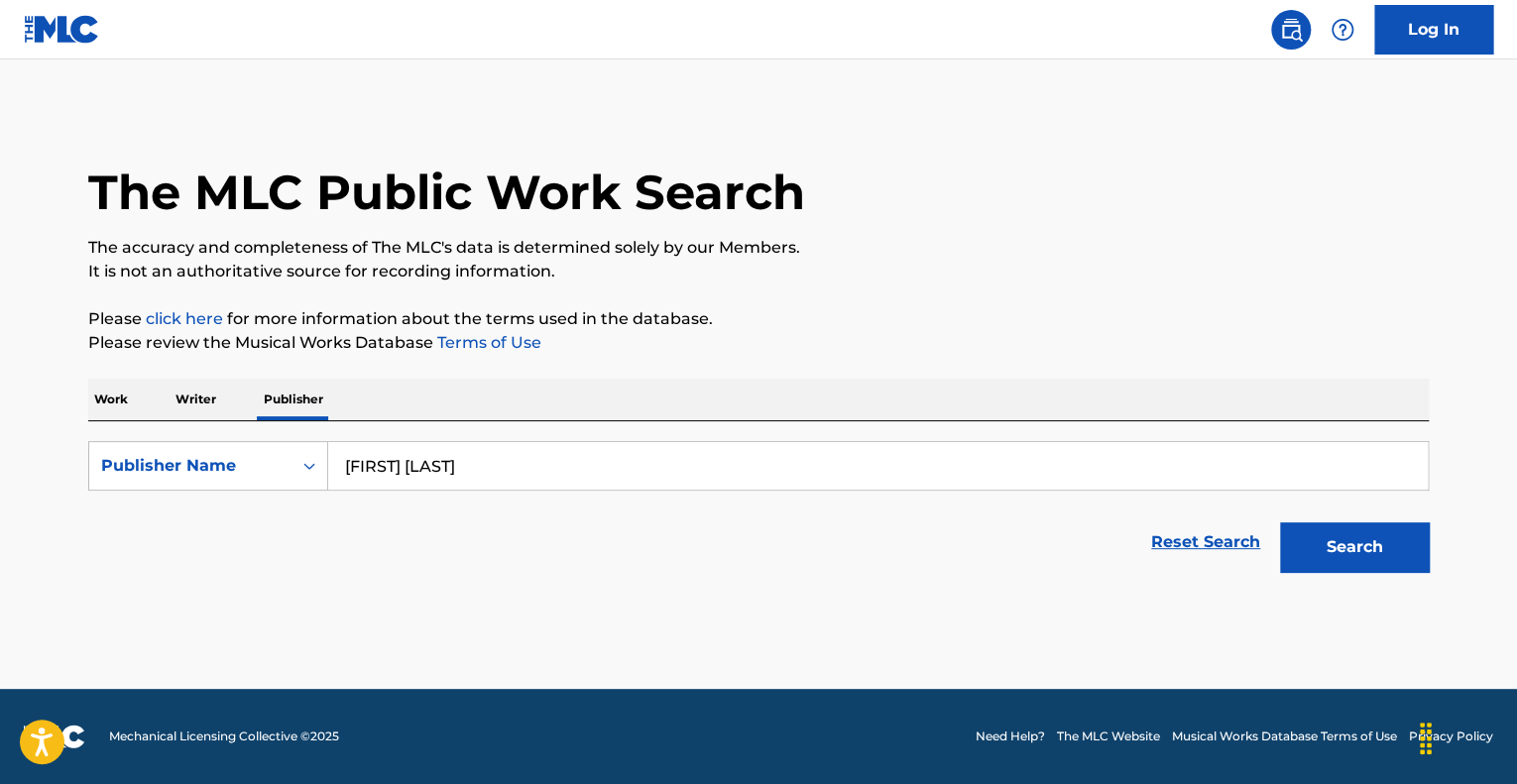 type on "[FIRST] [LAST]" 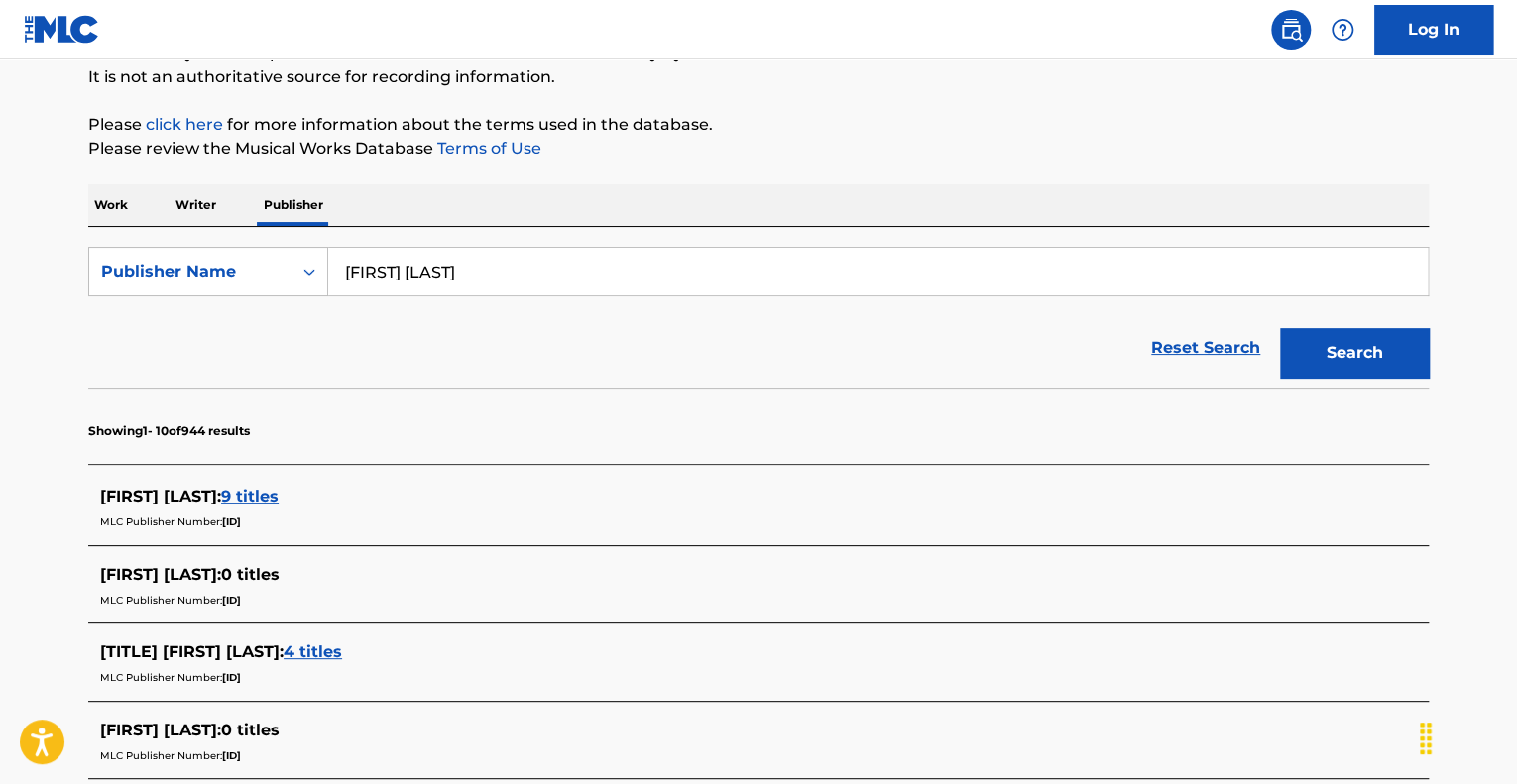 scroll, scrollTop: 198, scrollLeft: 0, axis: vertical 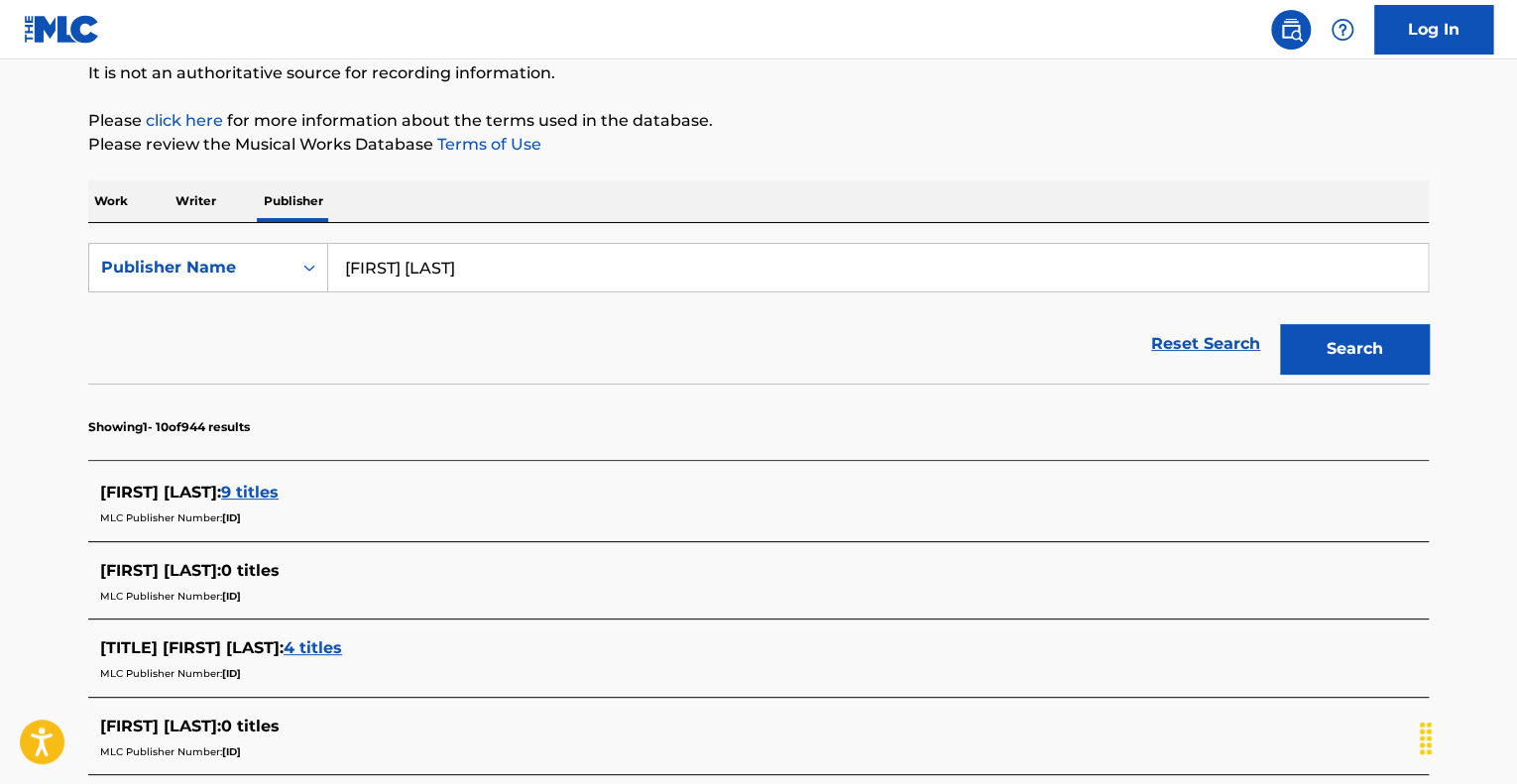 click on "MLC Publisher Number: [ID]" at bounding box center (733, 516) 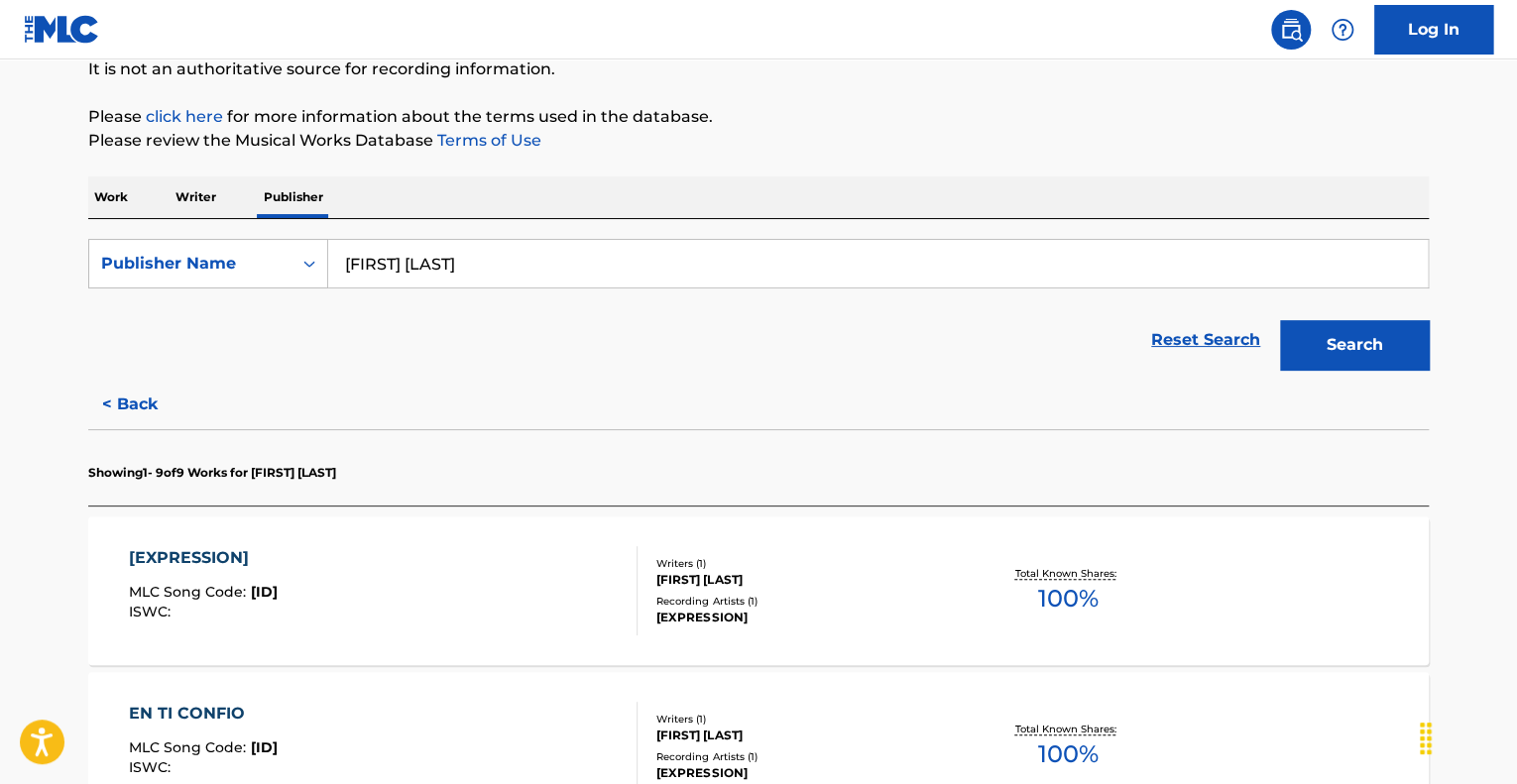 scroll, scrollTop: 70, scrollLeft: 0, axis: vertical 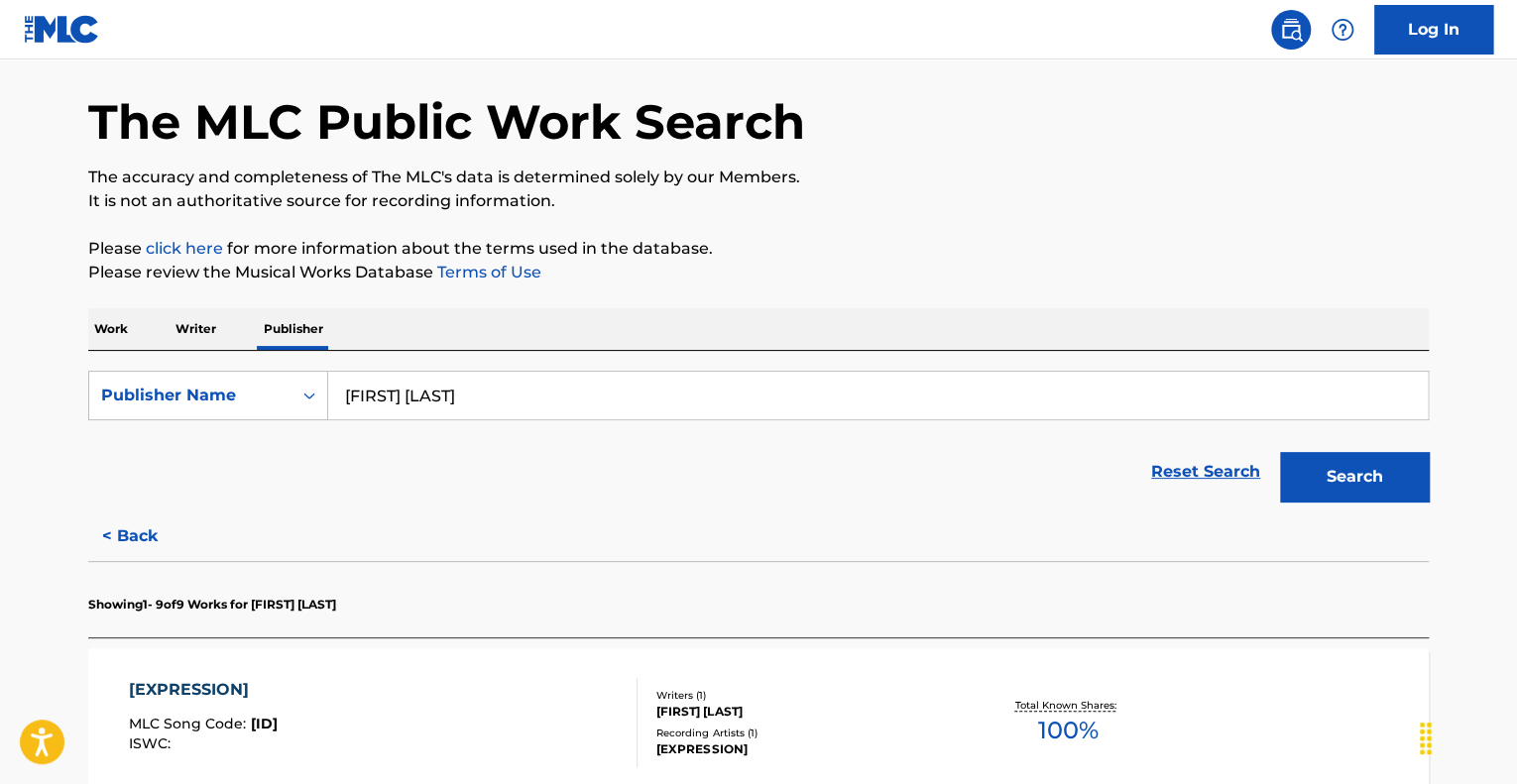 click on "Work" at bounding box center (111, 329) 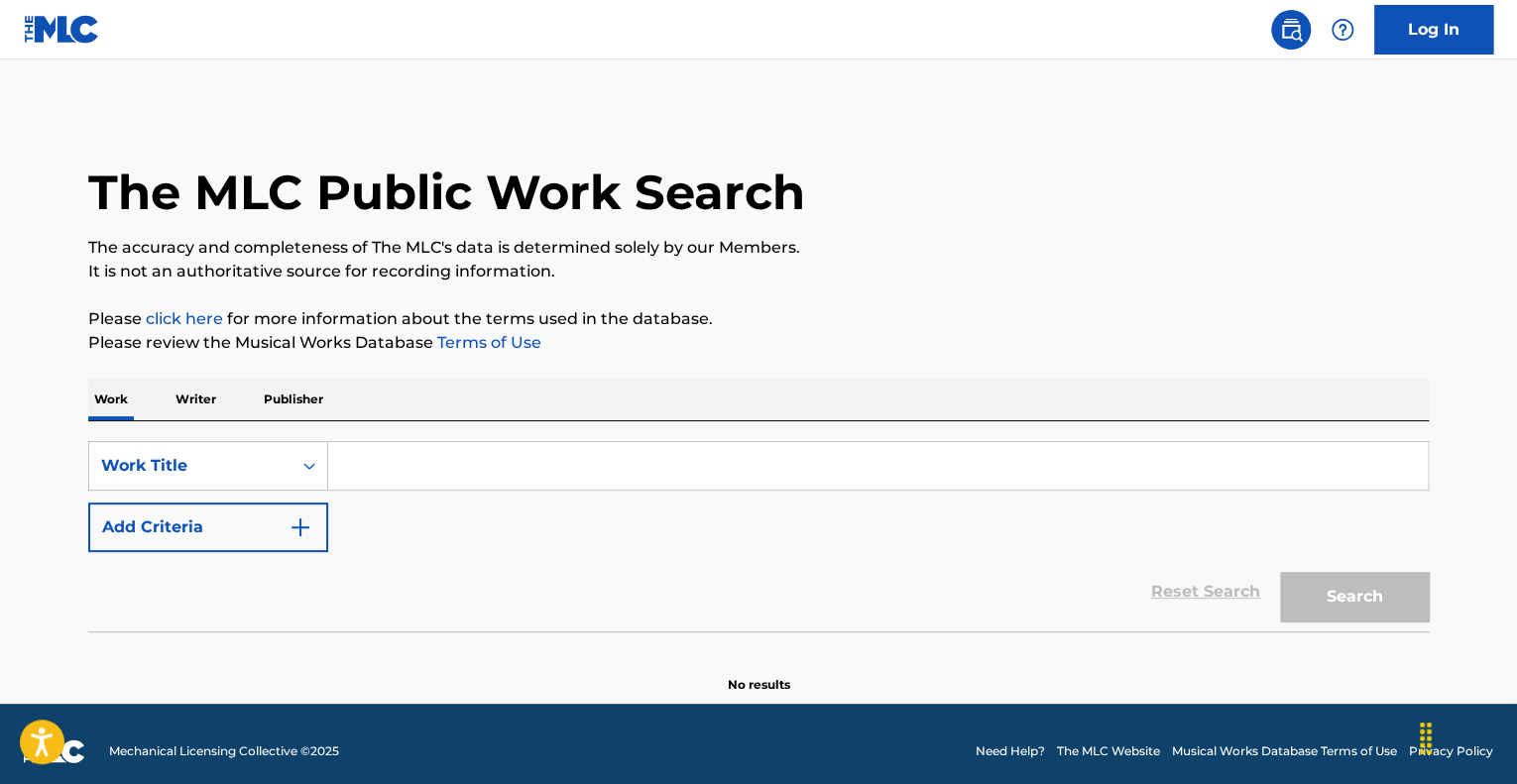 click at bounding box center (877, 466) 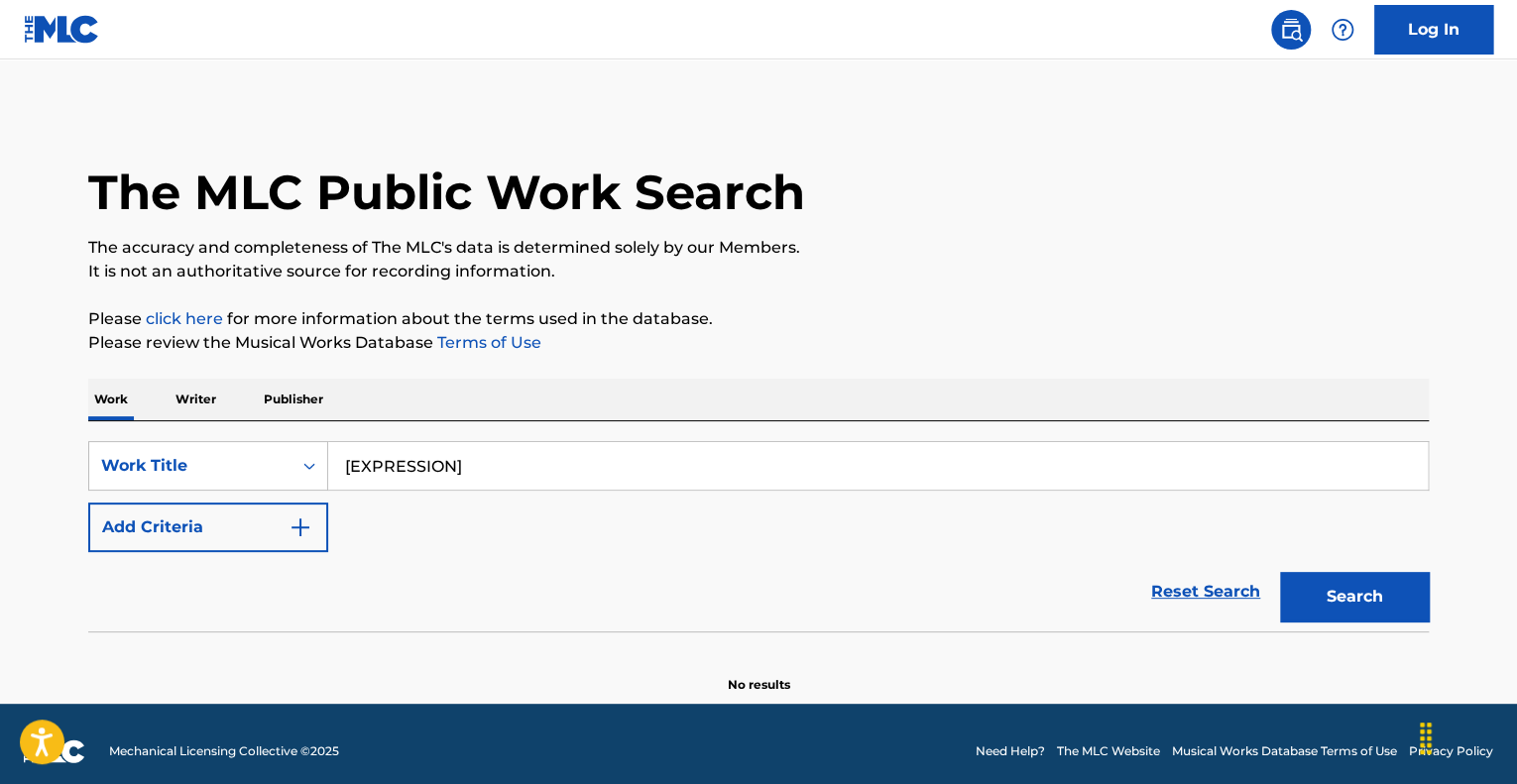 type on "[EXPRESSION]" 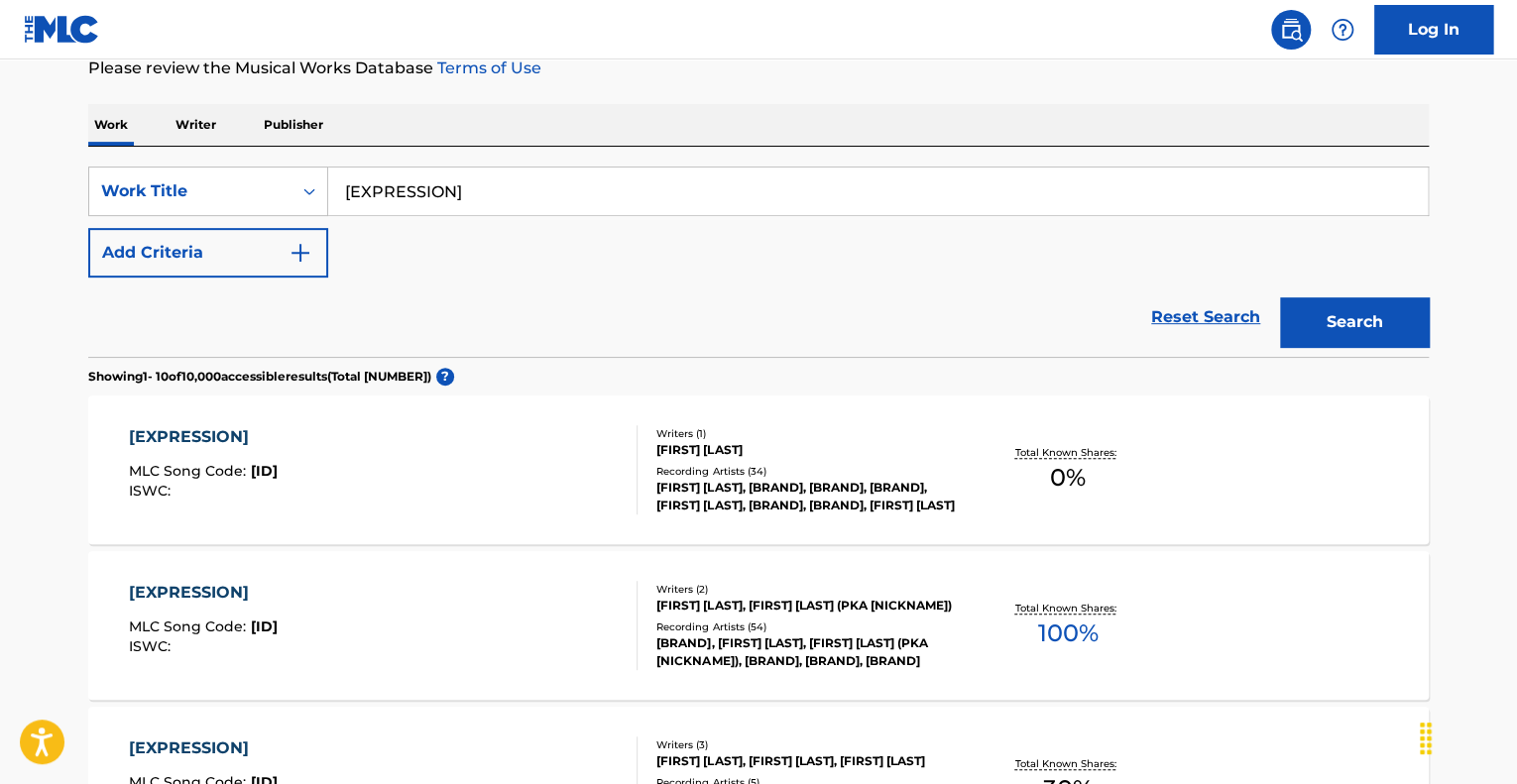 scroll, scrollTop: 278, scrollLeft: 0, axis: vertical 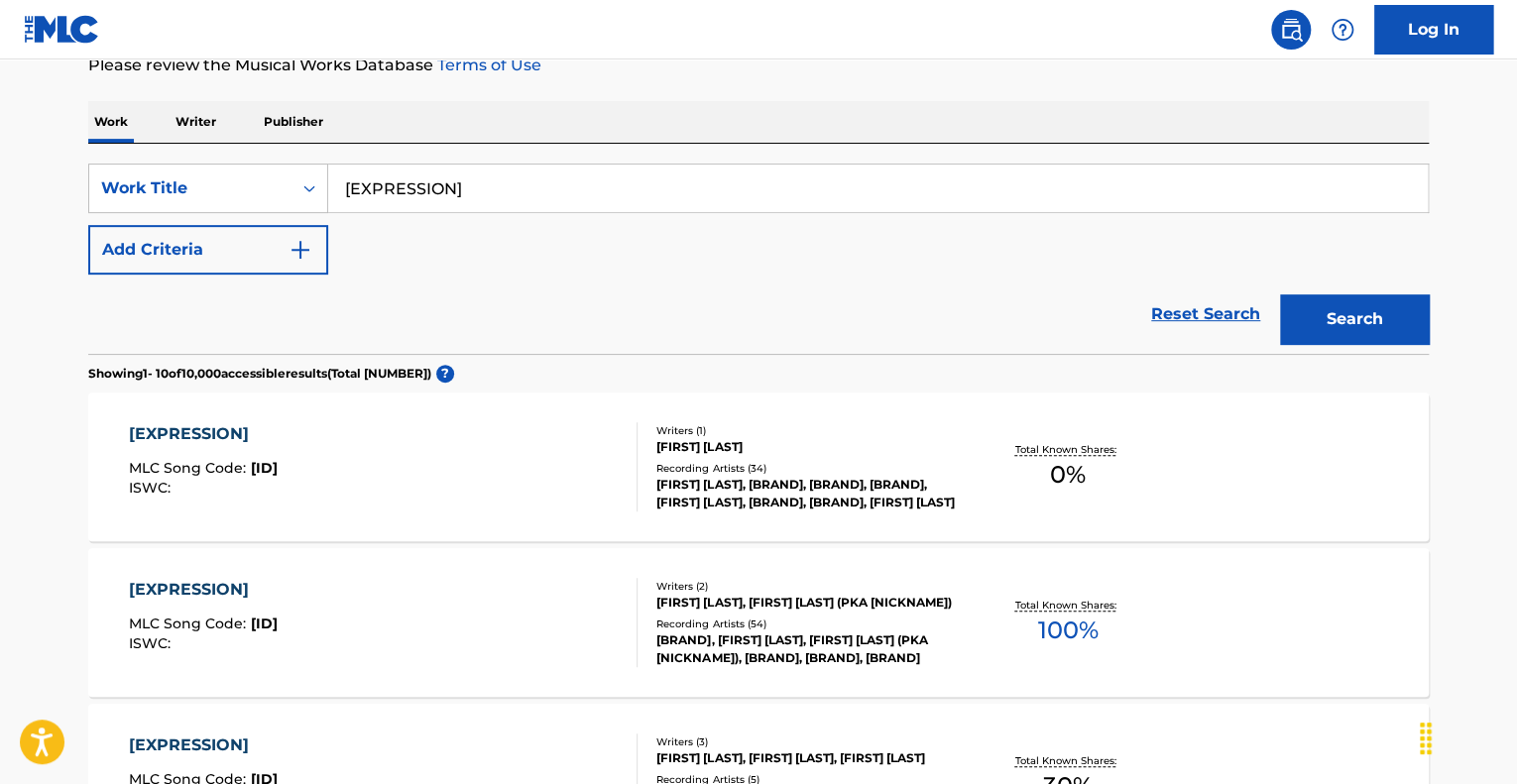 click on "[EXPRESSION] MLC Song Code : [ID] ISWC :" at bounding box center (384, 467) 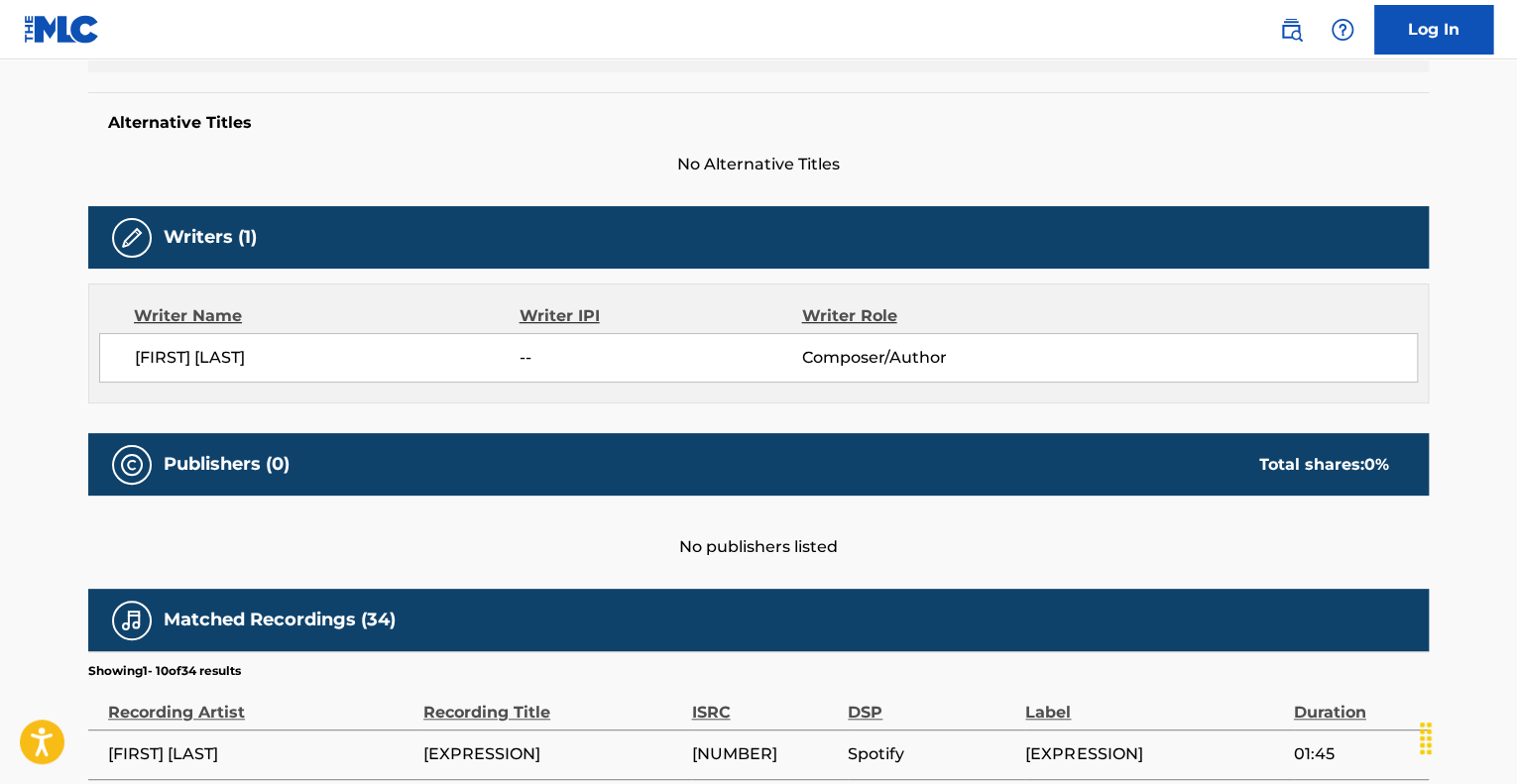 scroll, scrollTop: 326, scrollLeft: 0, axis: vertical 